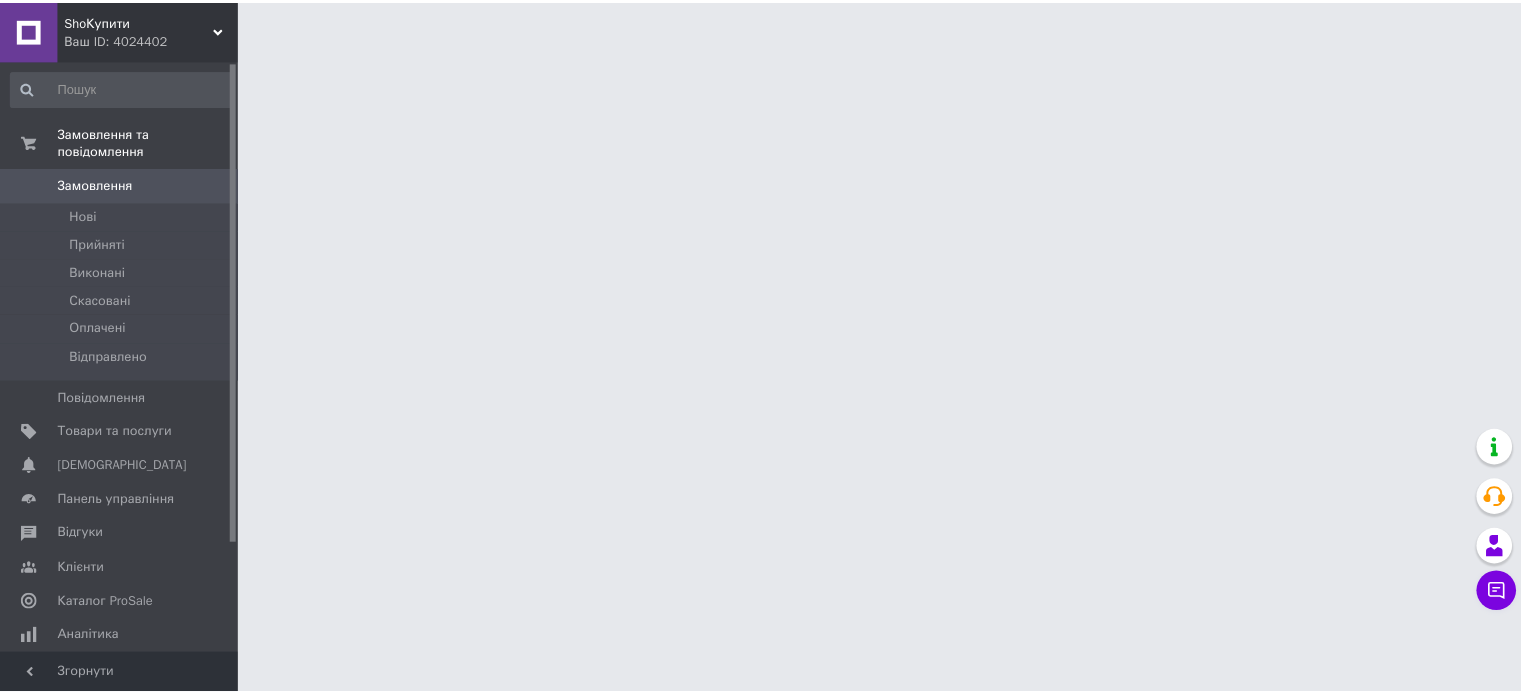 scroll, scrollTop: 0, scrollLeft: 0, axis: both 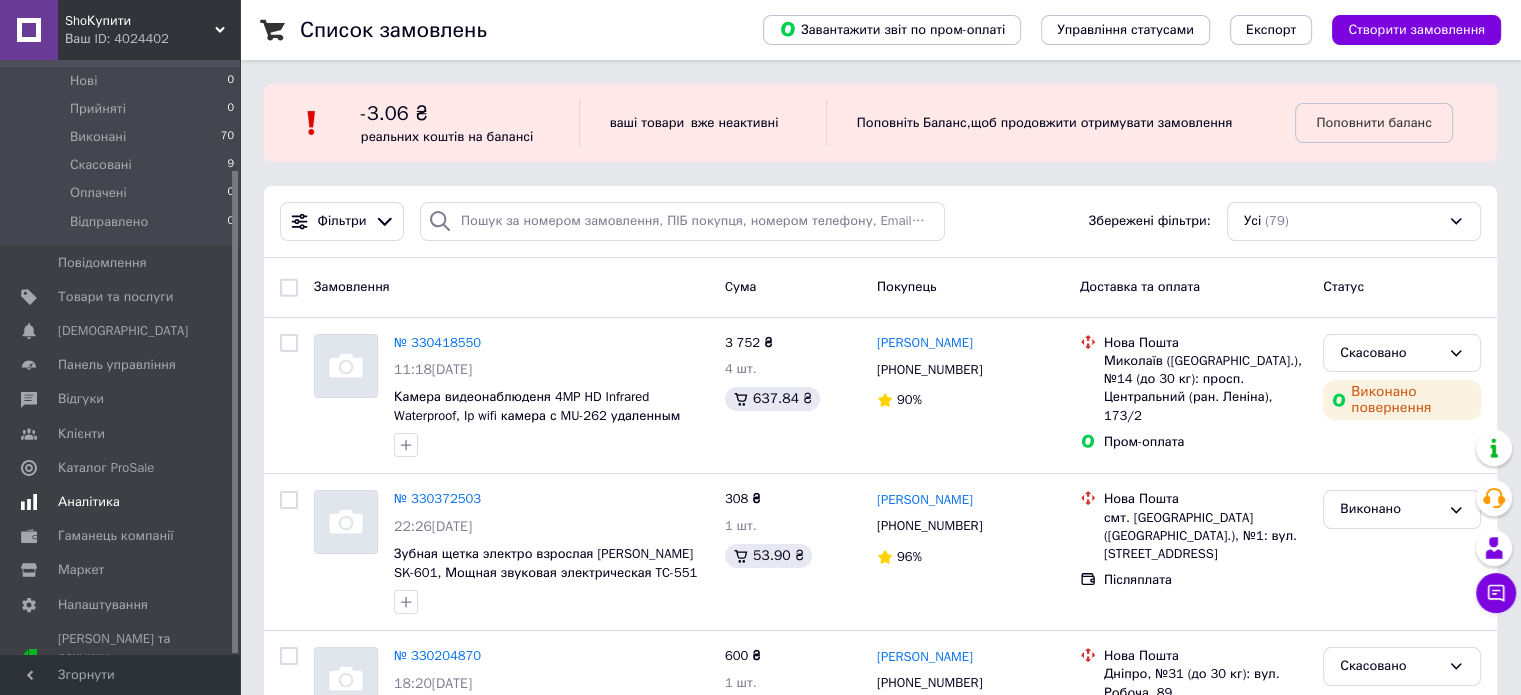click on "Аналітика" at bounding box center (123, 502) 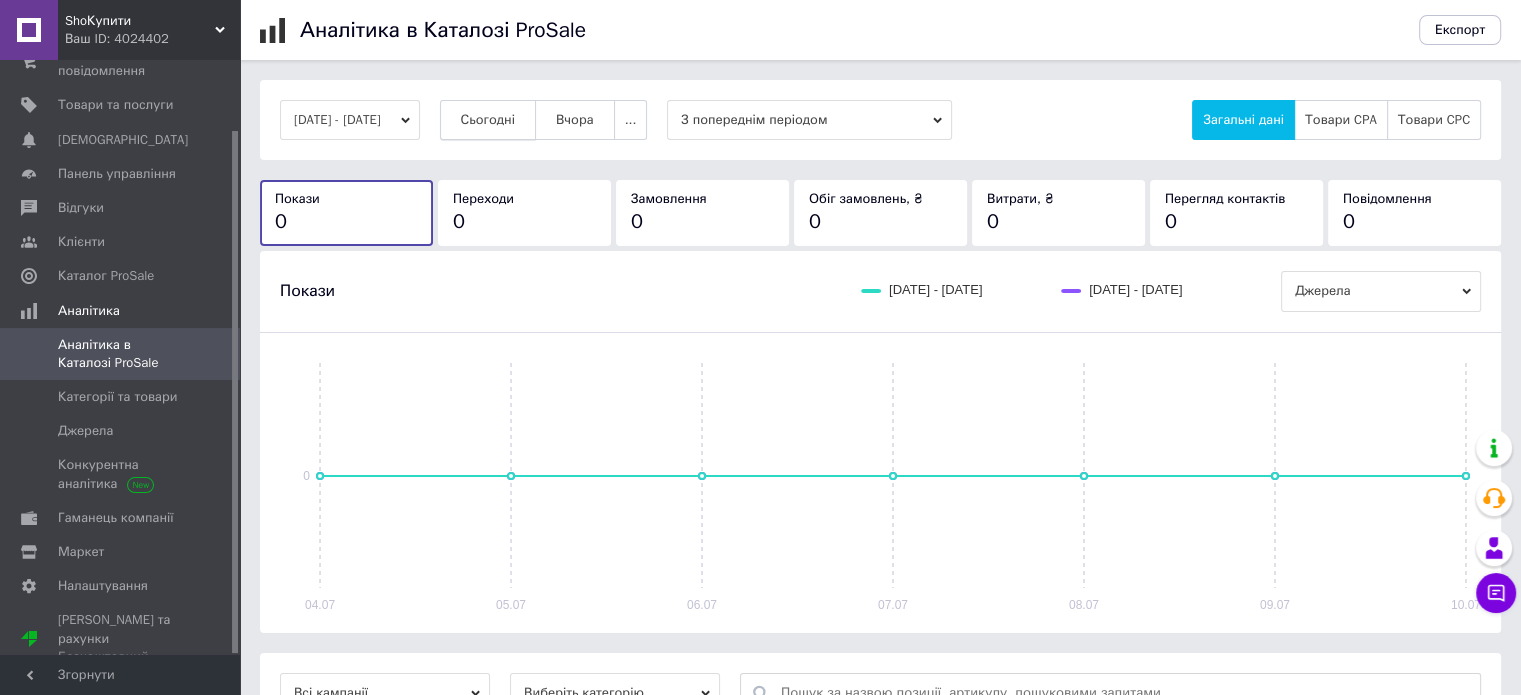 click on "Сьогодні" at bounding box center [488, 120] 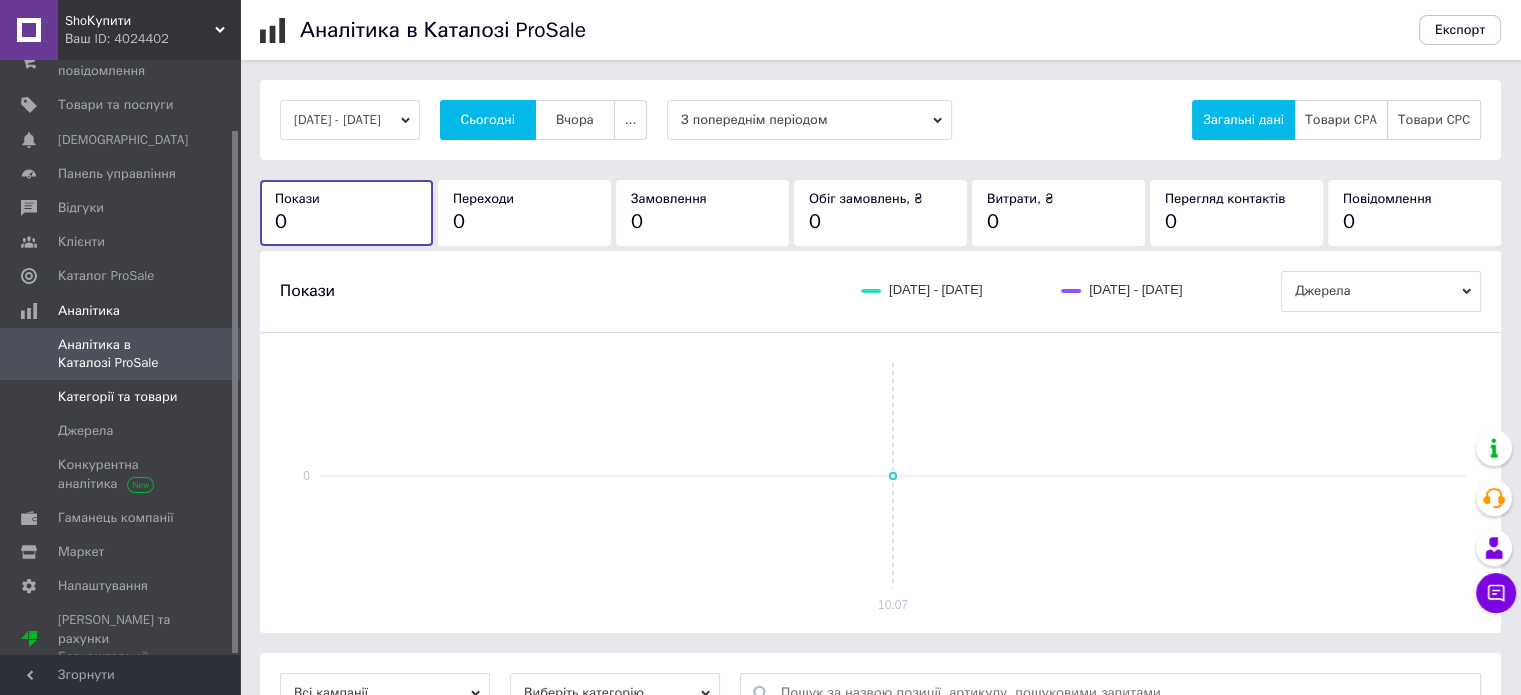 click on "Категорії та товари" at bounding box center [117, 397] 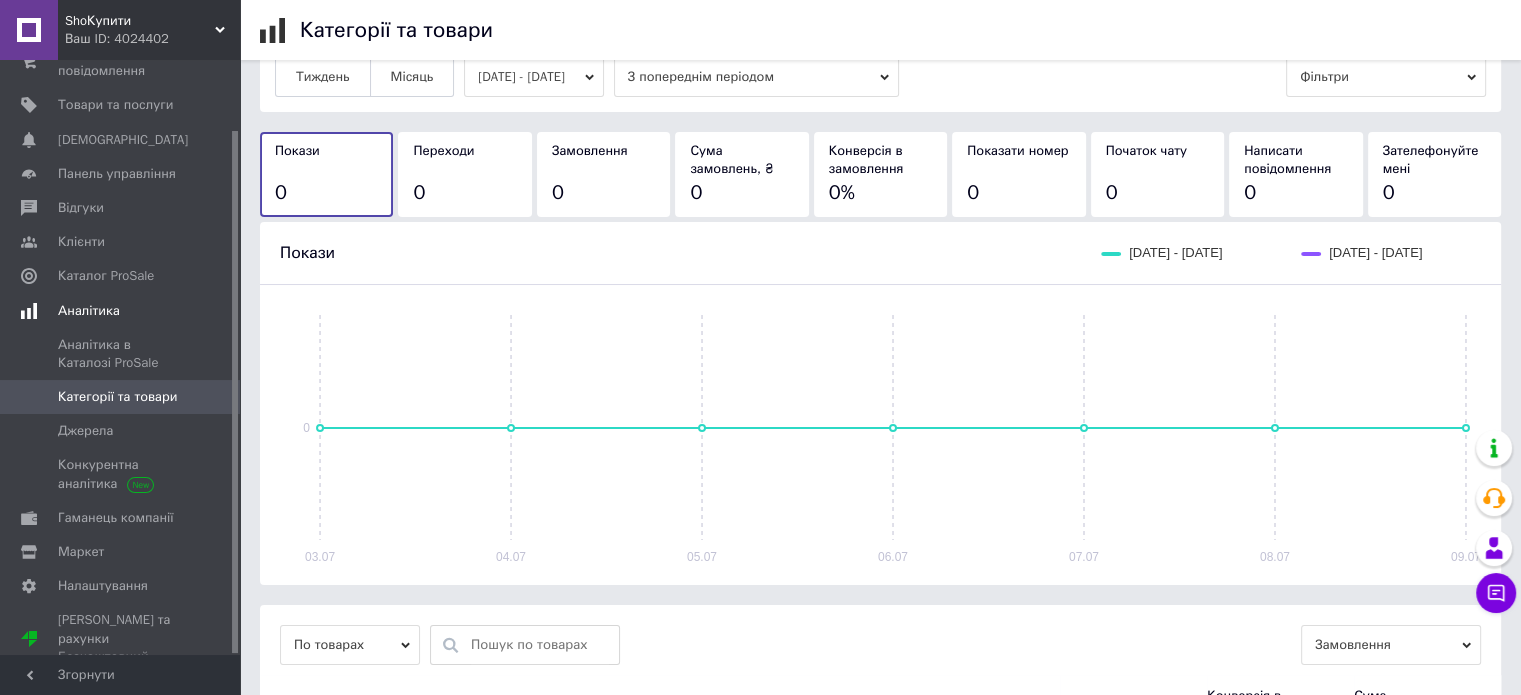 scroll, scrollTop: 147, scrollLeft: 0, axis: vertical 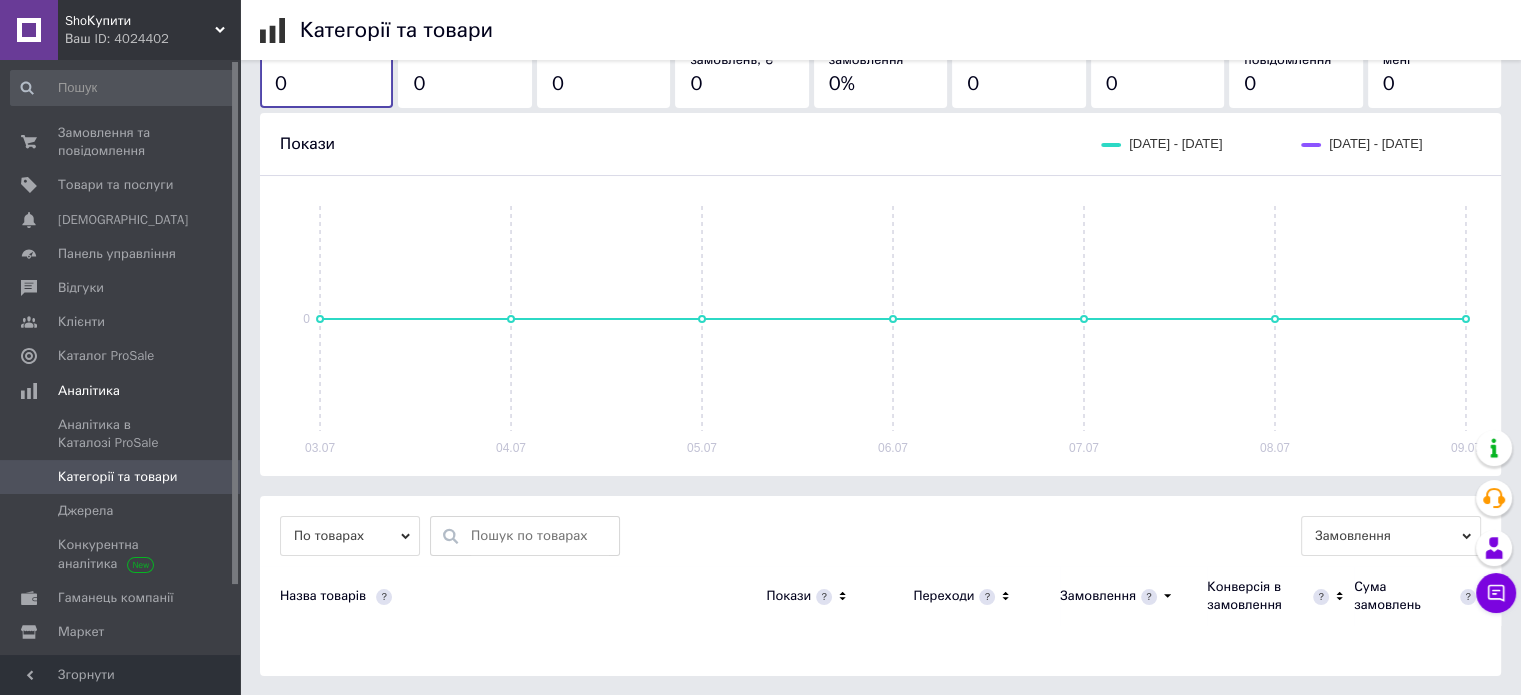 click on "ShoКупити Ваш ID: 4024402" at bounding box center [149, 30] 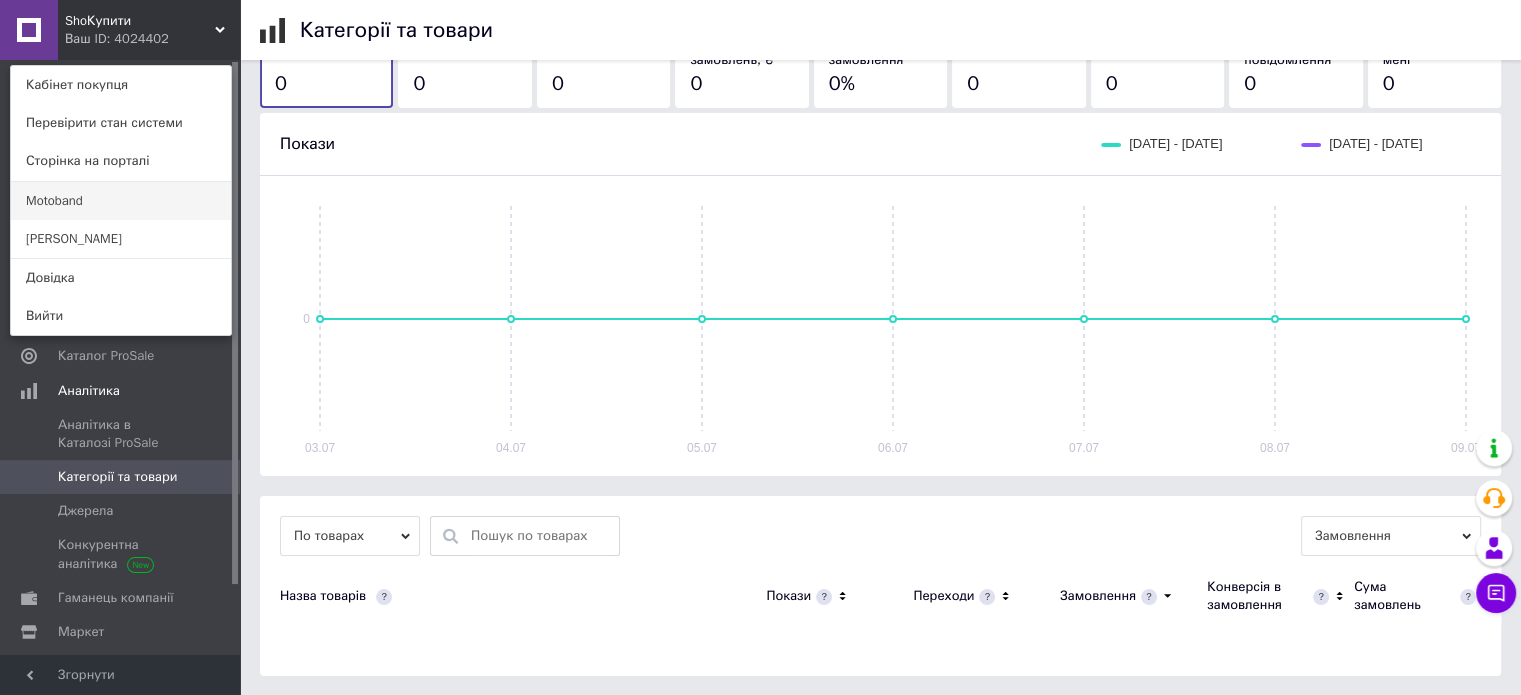 click on "Motoband" at bounding box center [121, 201] 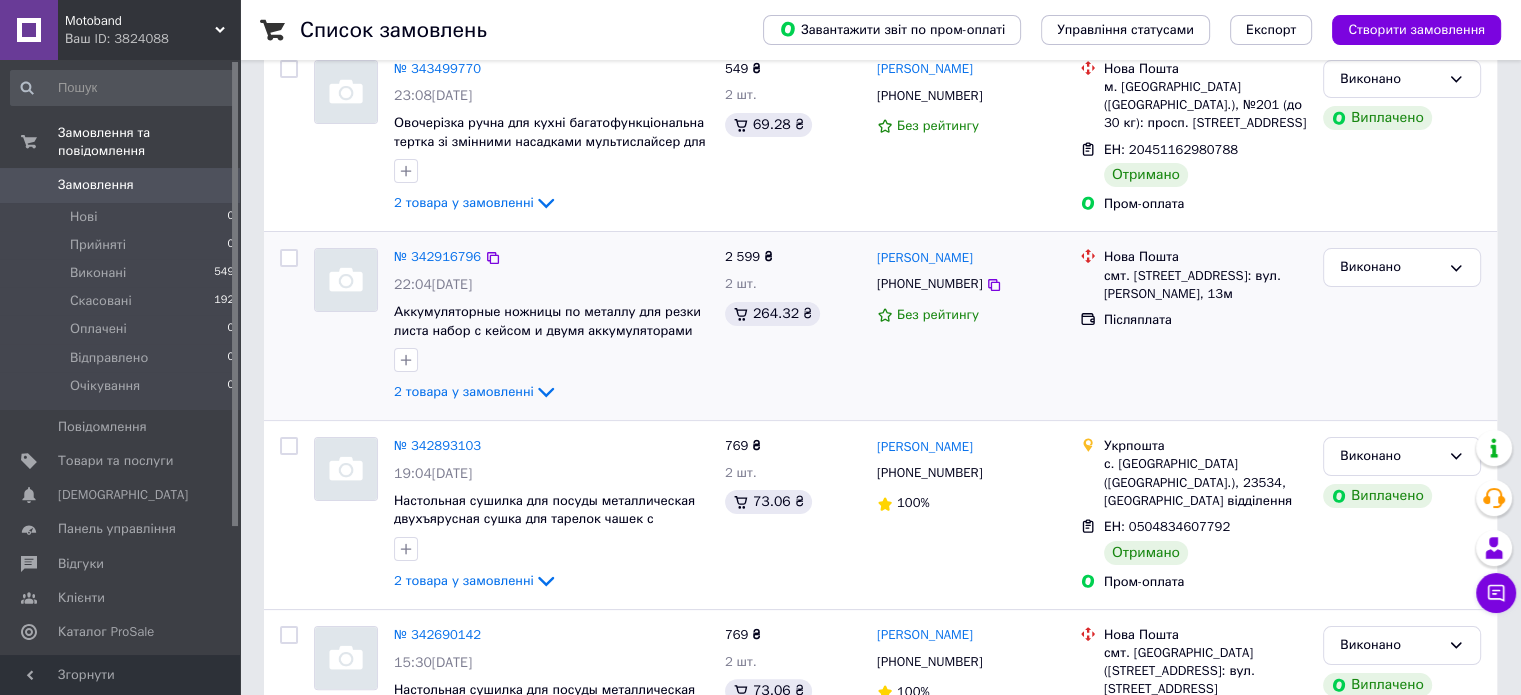 scroll, scrollTop: 500, scrollLeft: 0, axis: vertical 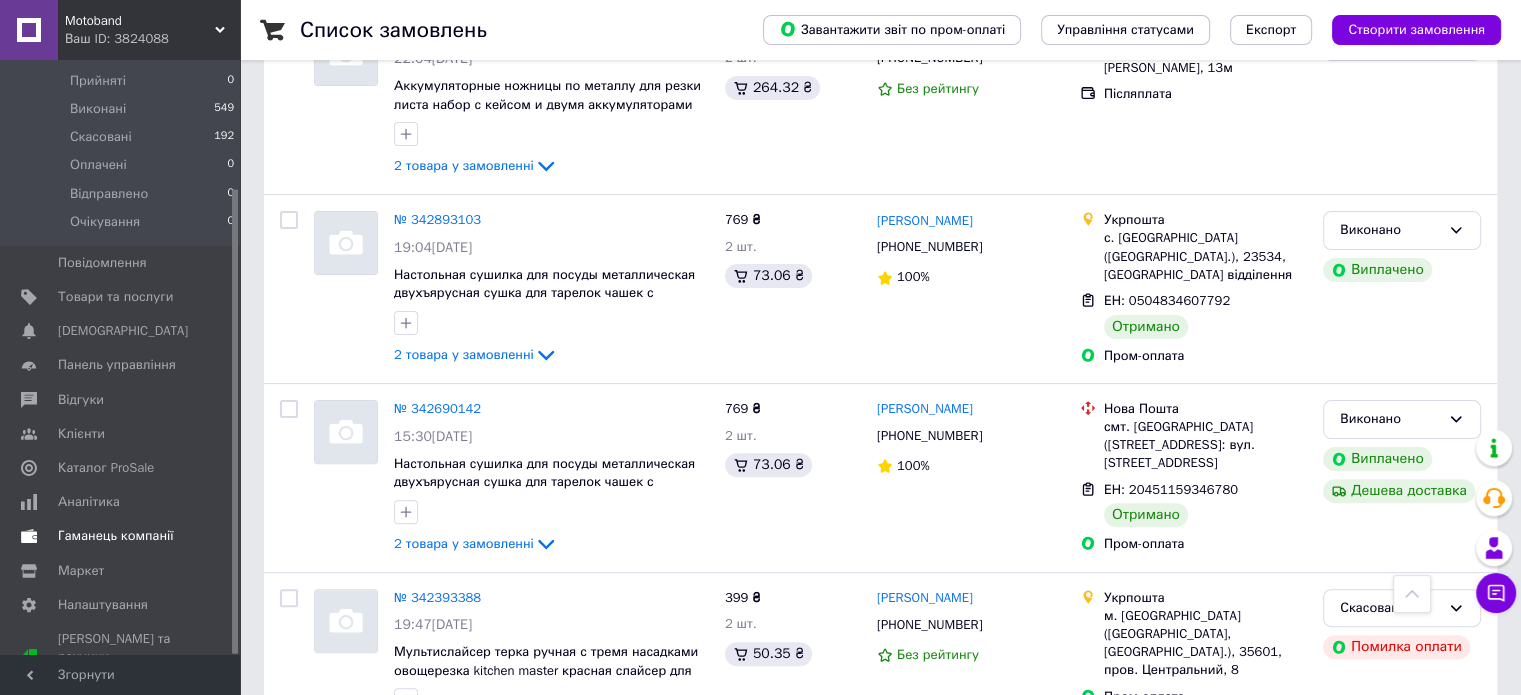 click on "Гаманець компанії" at bounding box center [123, 536] 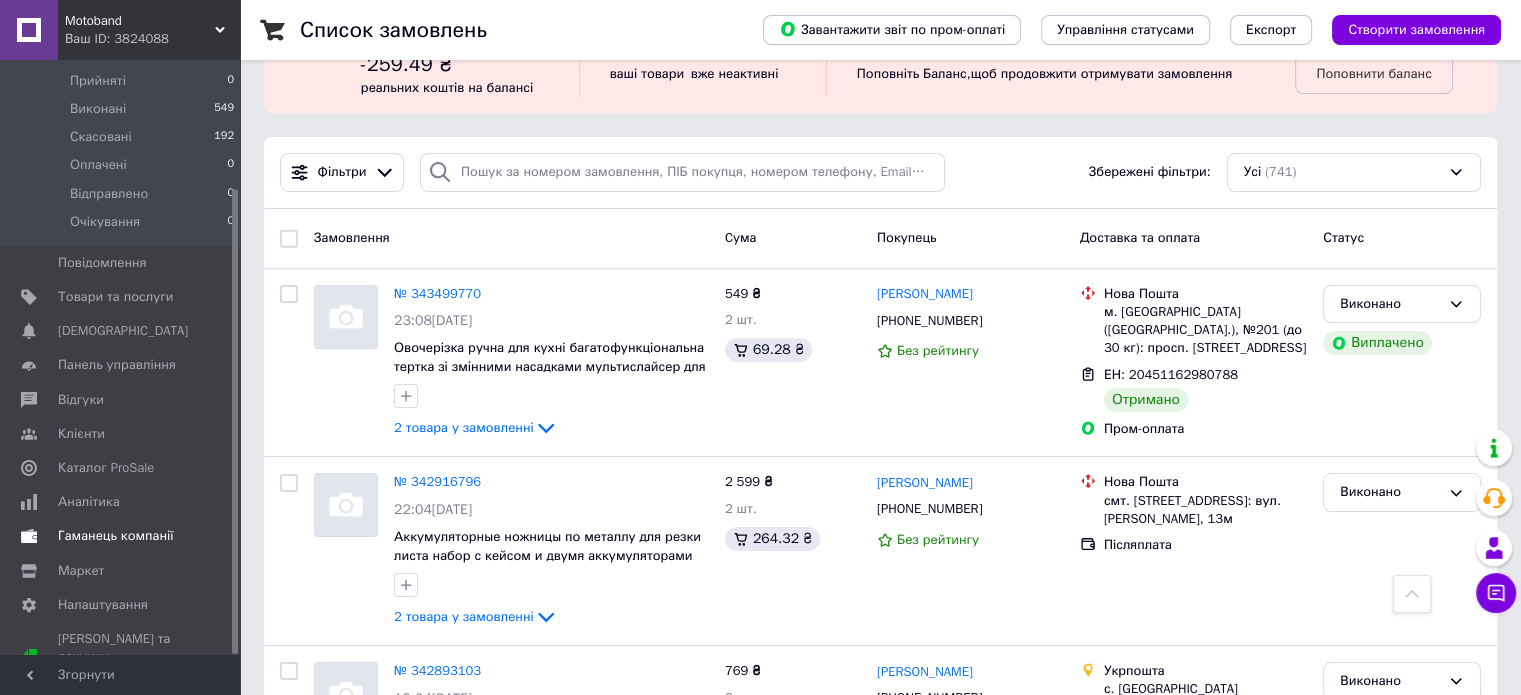 scroll, scrollTop: 0, scrollLeft: 0, axis: both 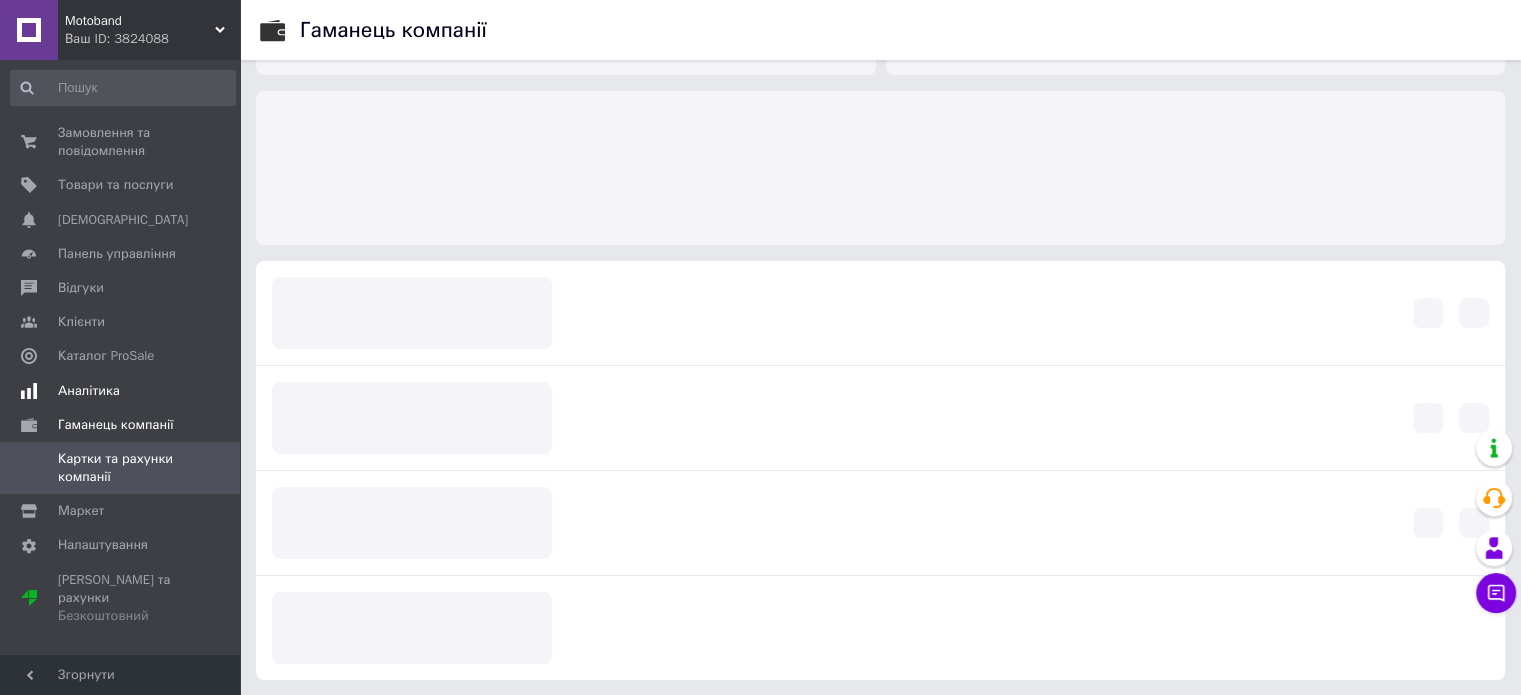 click on "Аналітика" at bounding box center (89, 391) 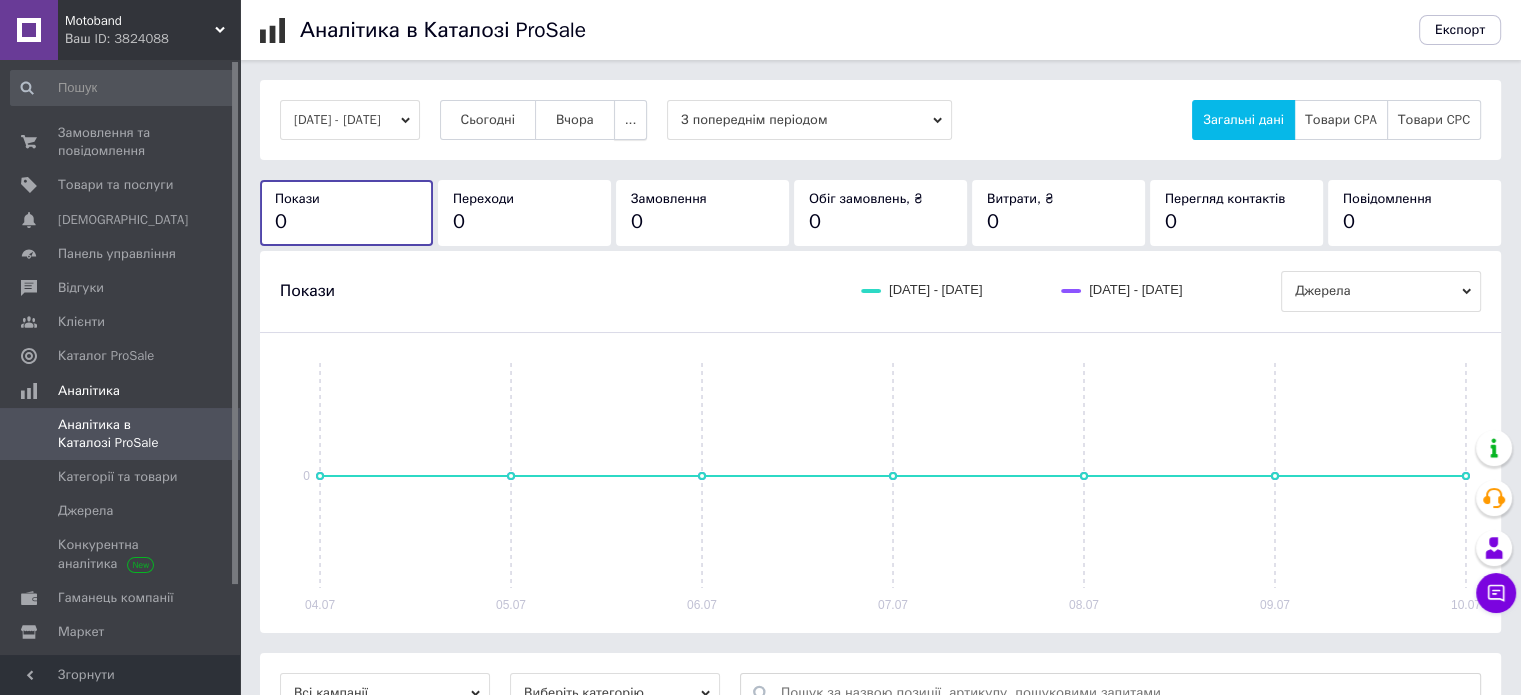 click on "..." at bounding box center [631, 120] 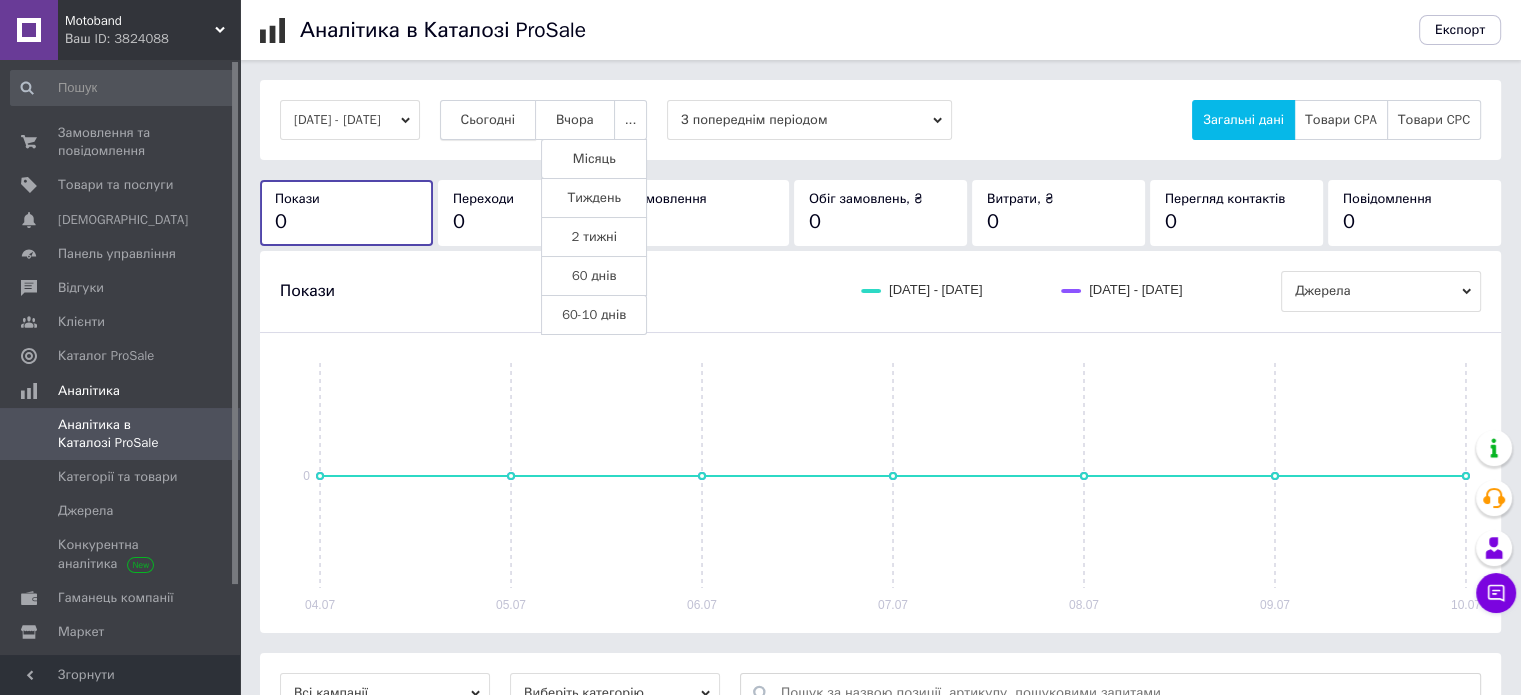 click on "Сьогодні" at bounding box center [488, 120] 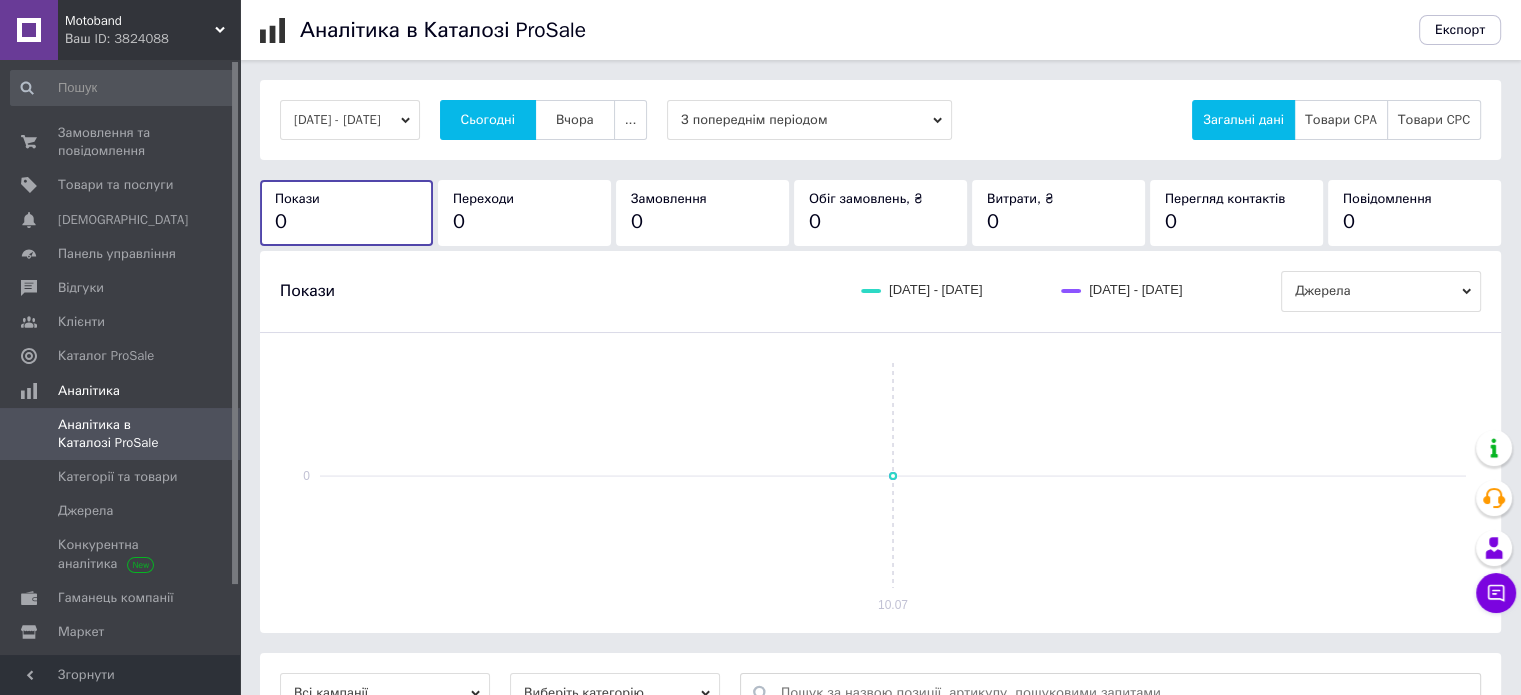 click on "10.07.2025 - 10.07.2025" at bounding box center [350, 120] 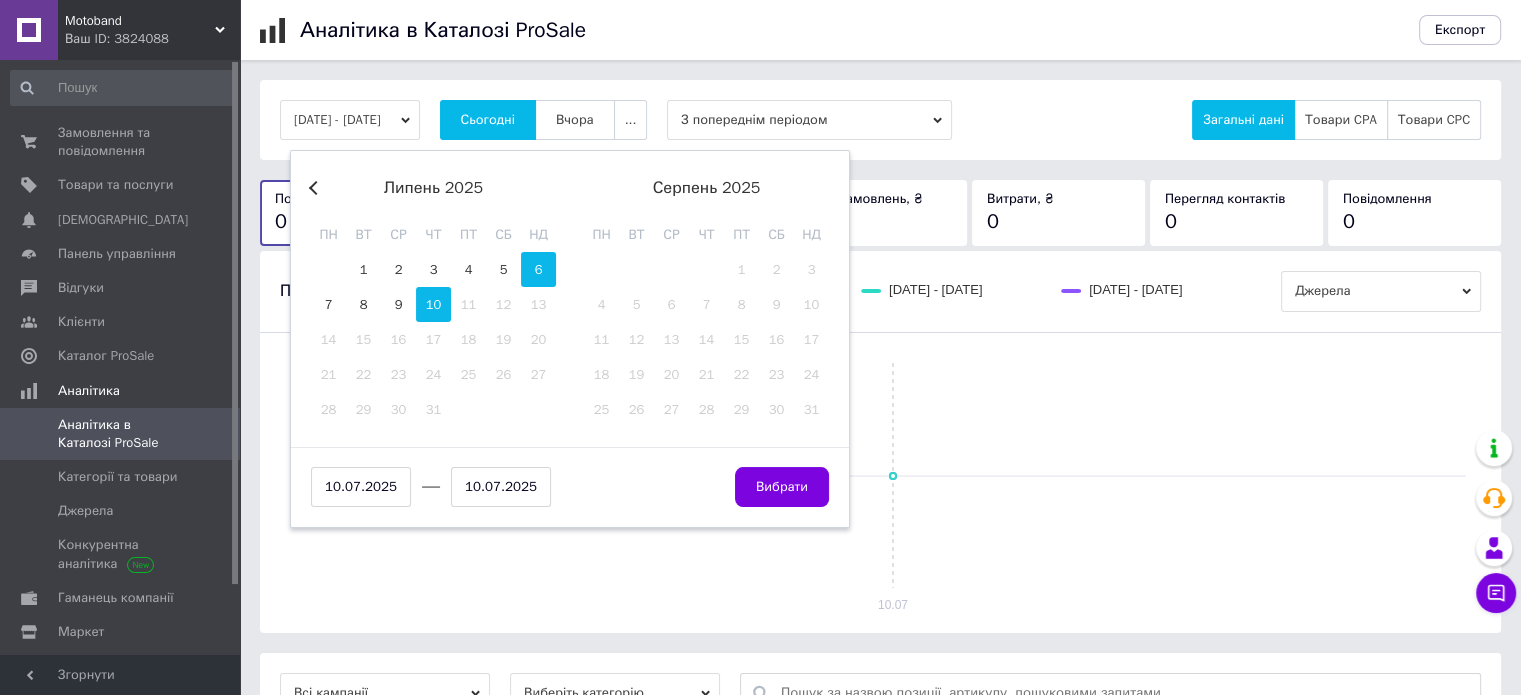 click on "6" at bounding box center [538, 269] 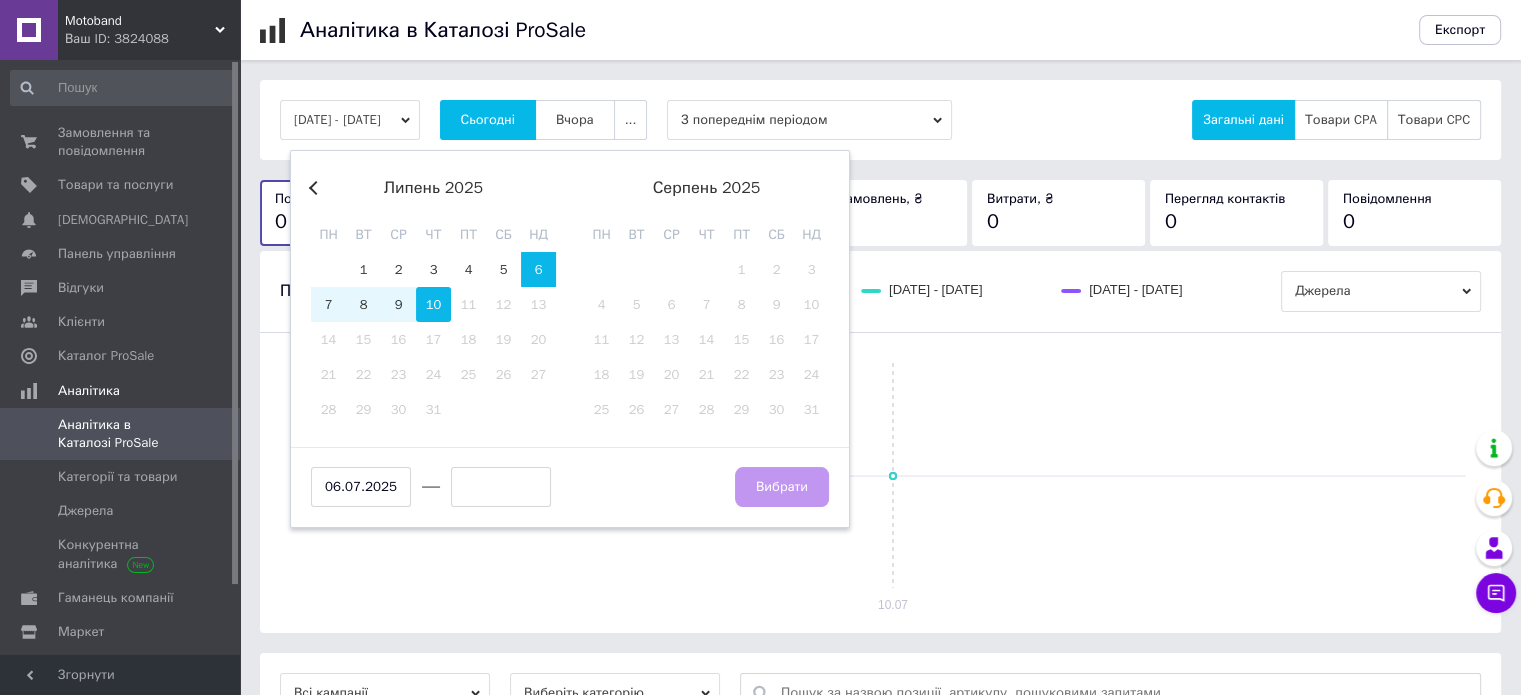click on "10" at bounding box center [433, 304] 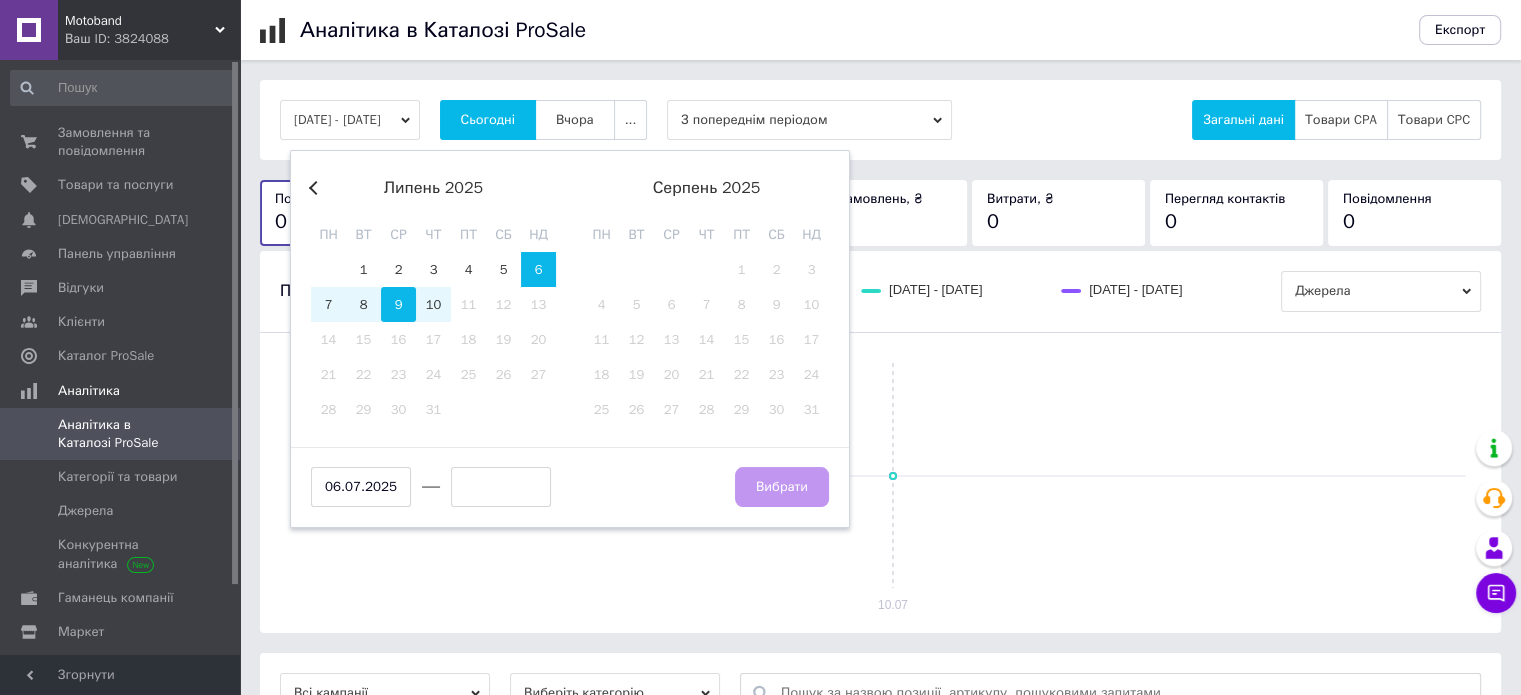 type on "10.07.2025" 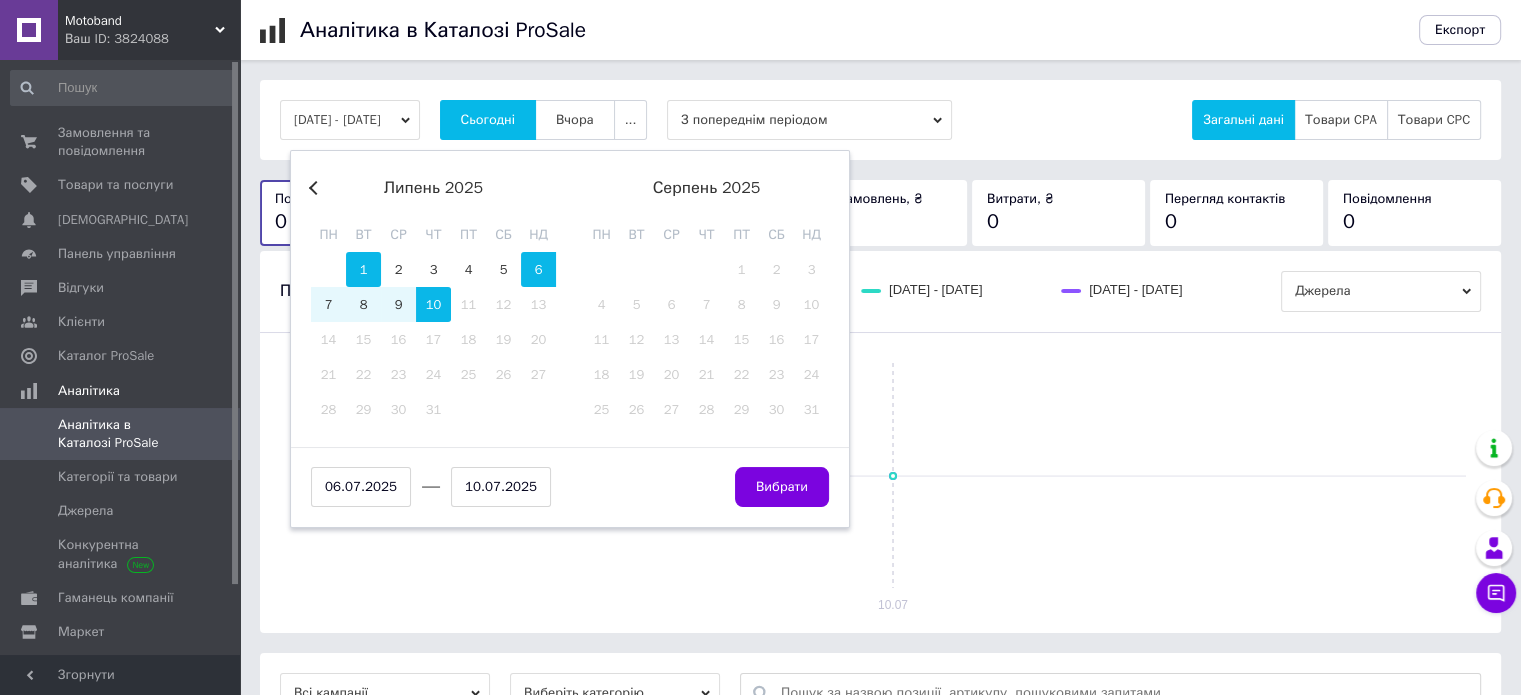 click on "1" at bounding box center (363, 269) 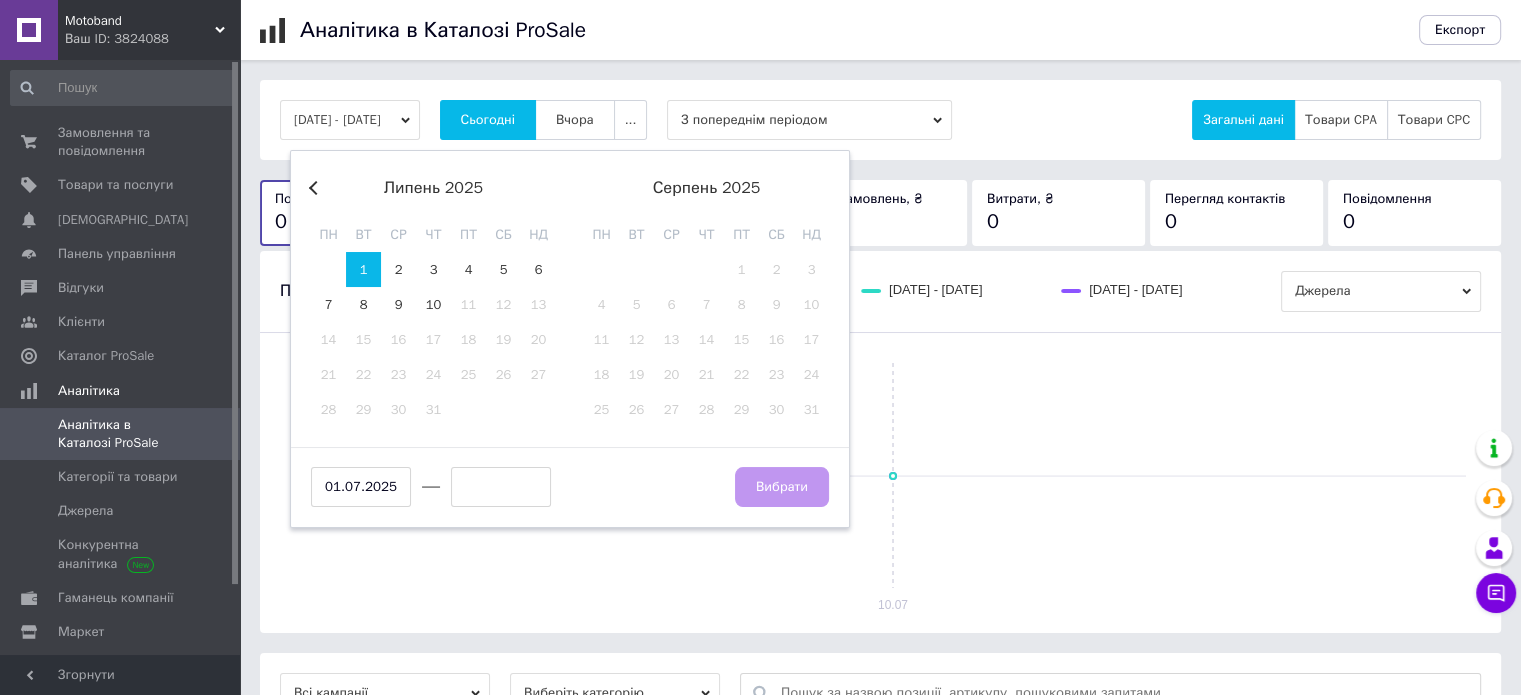 click on "Previous Month" at bounding box center [316, 188] 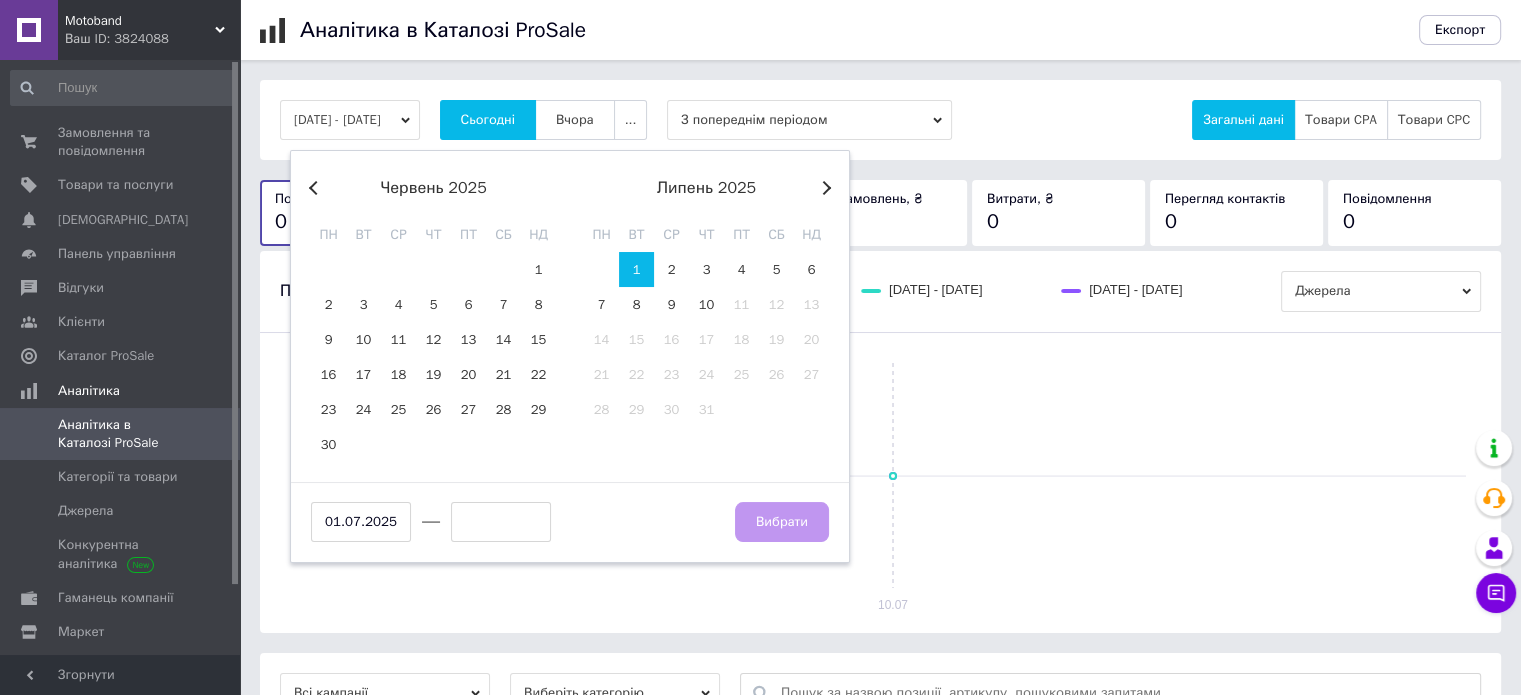 click on "Previous Month" at bounding box center [316, 188] 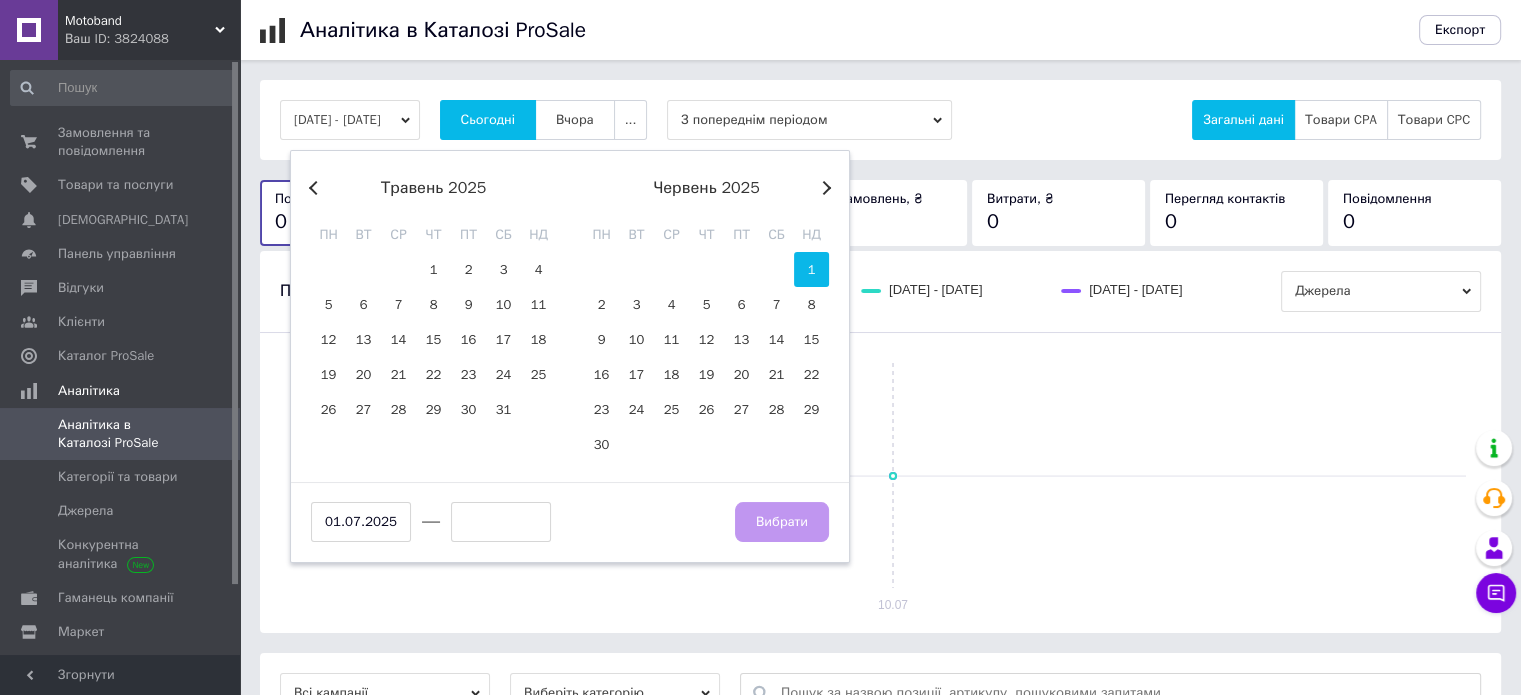 click on "1" at bounding box center (811, 269) 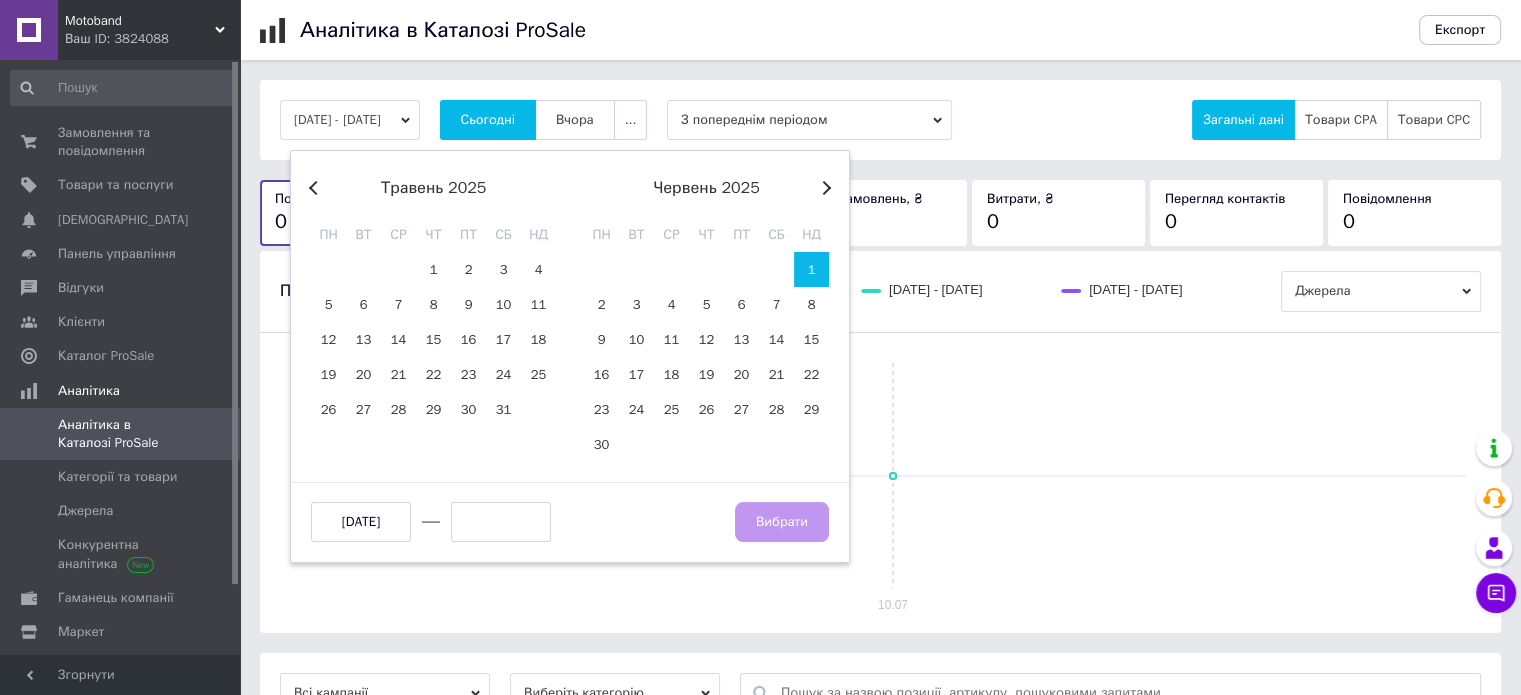 click on "червень 2025" at bounding box center (706, 188) 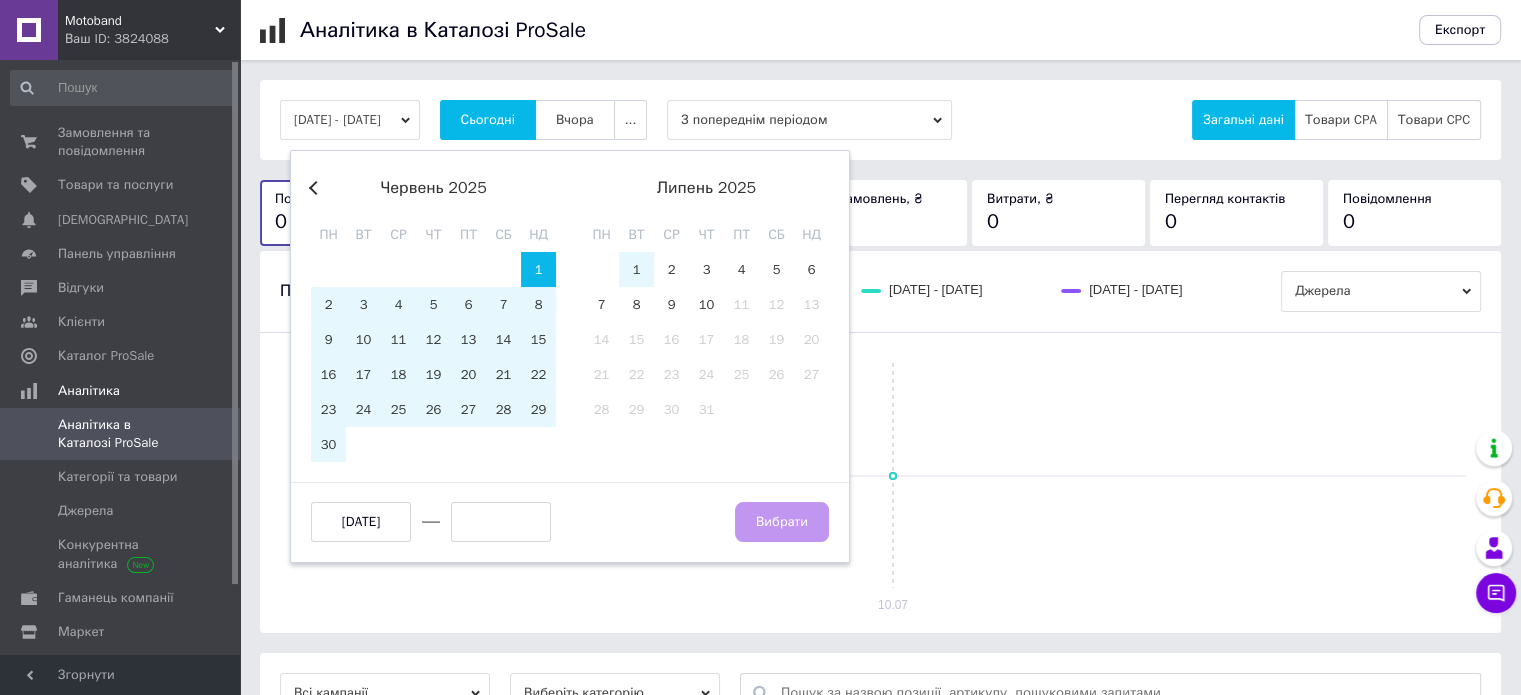 click on "Previous Month" at bounding box center [316, 188] 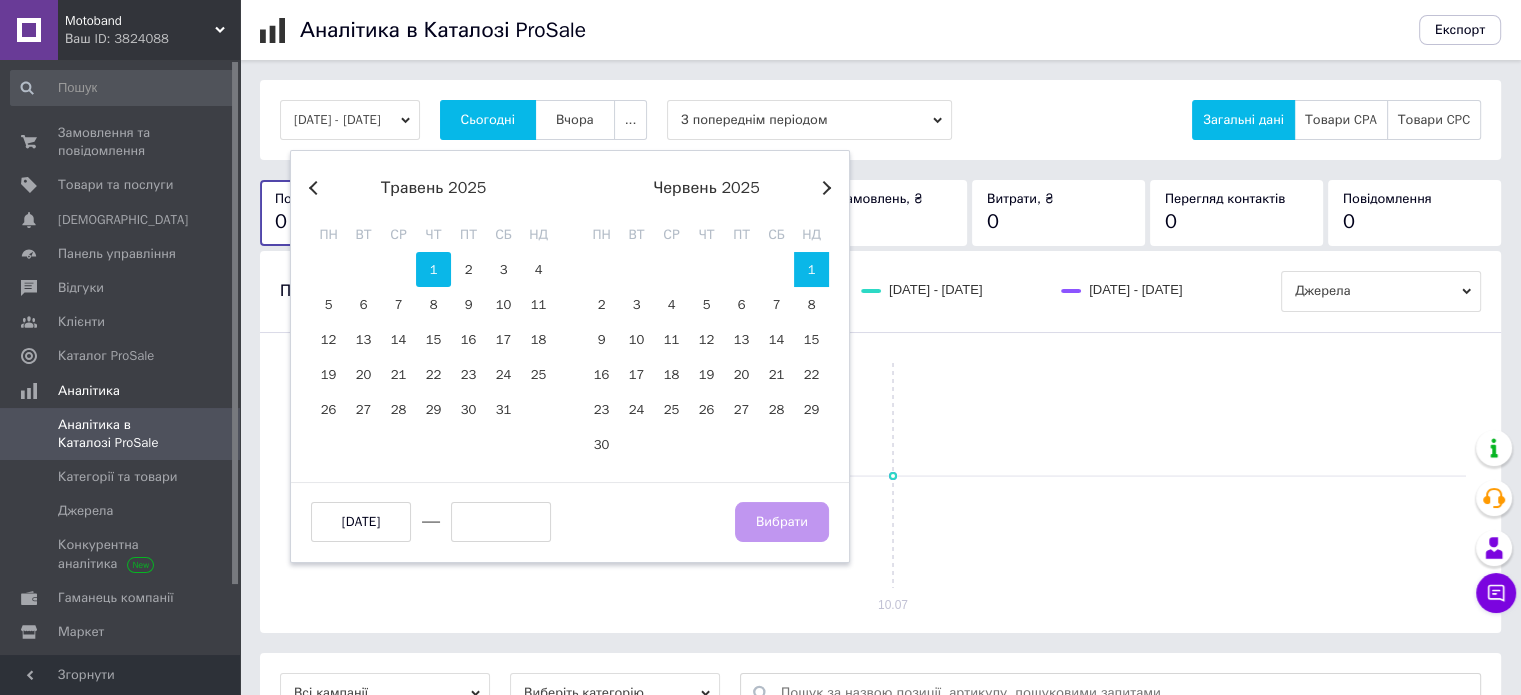 click on "1" at bounding box center [433, 269] 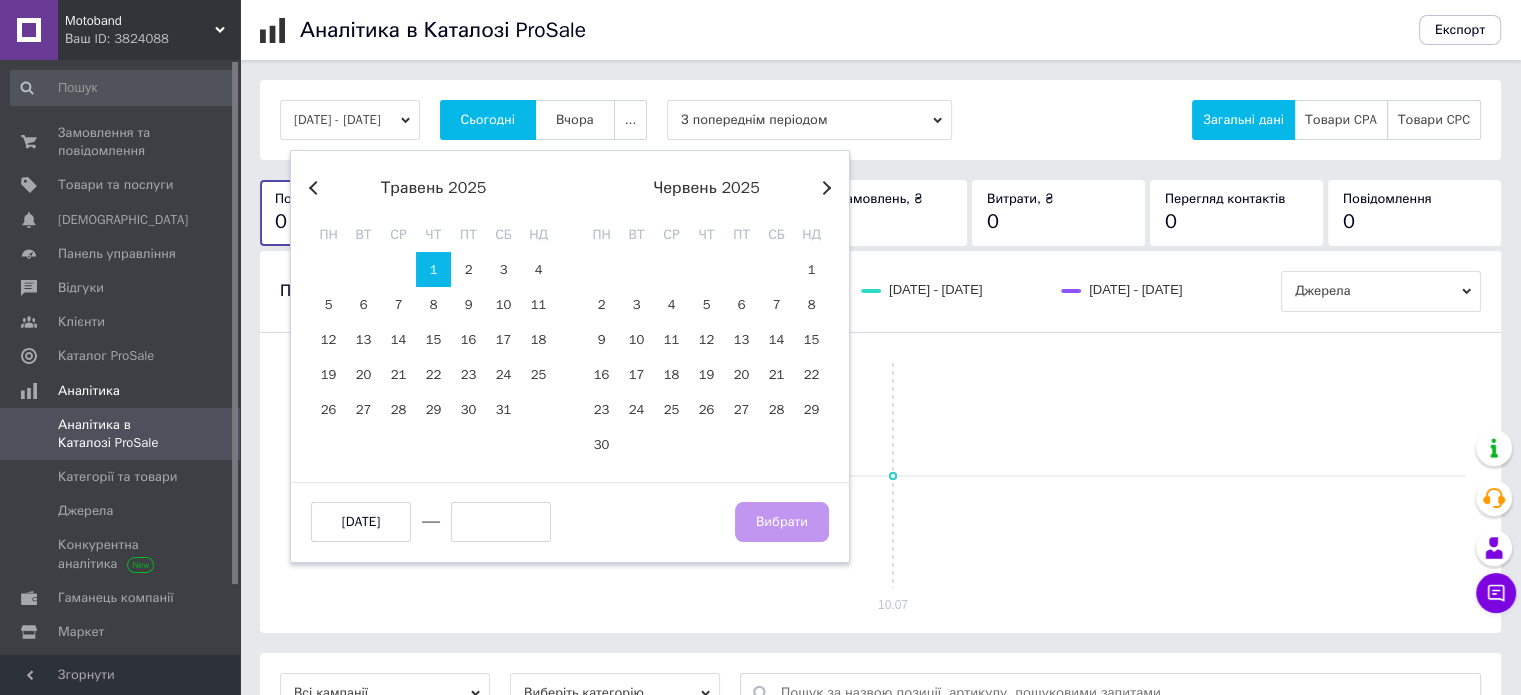click on "Next Month" at bounding box center (824, 188) 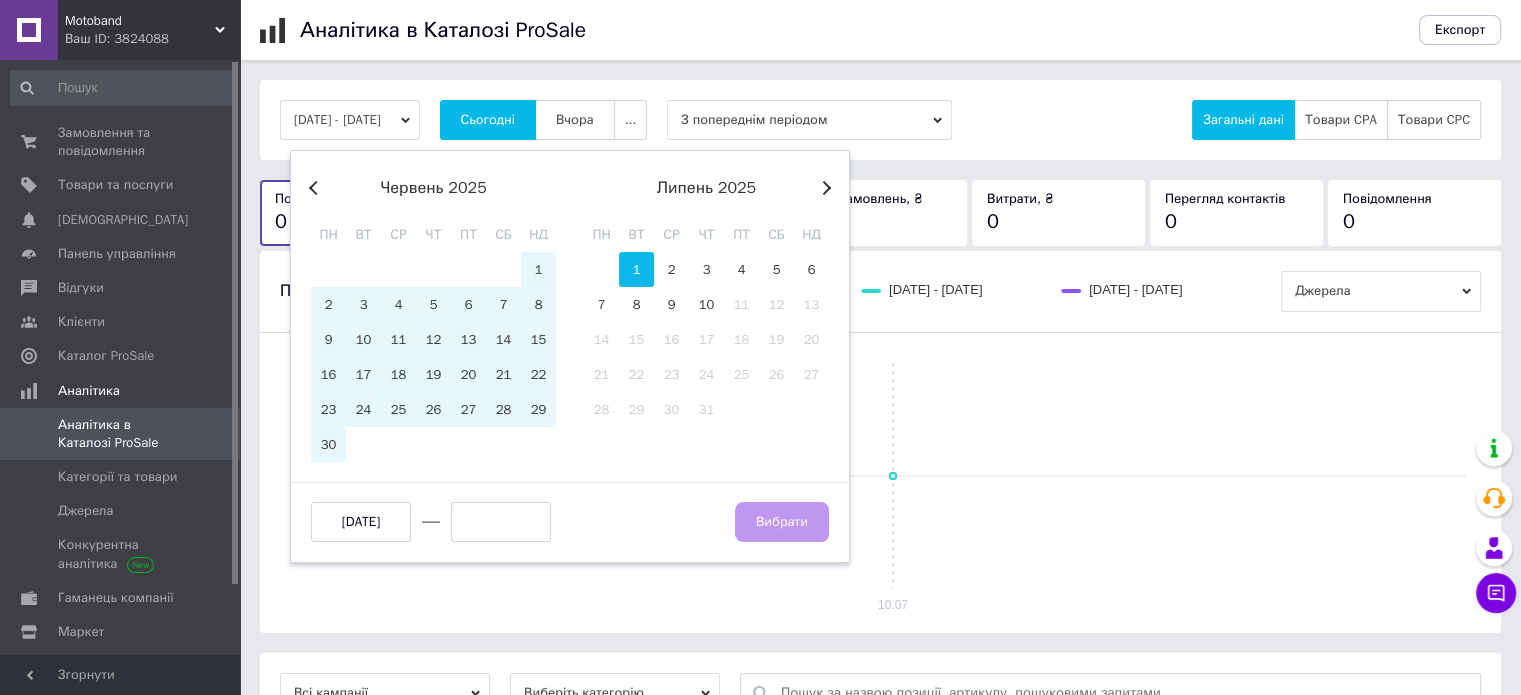click on "1" at bounding box center (636, 269) 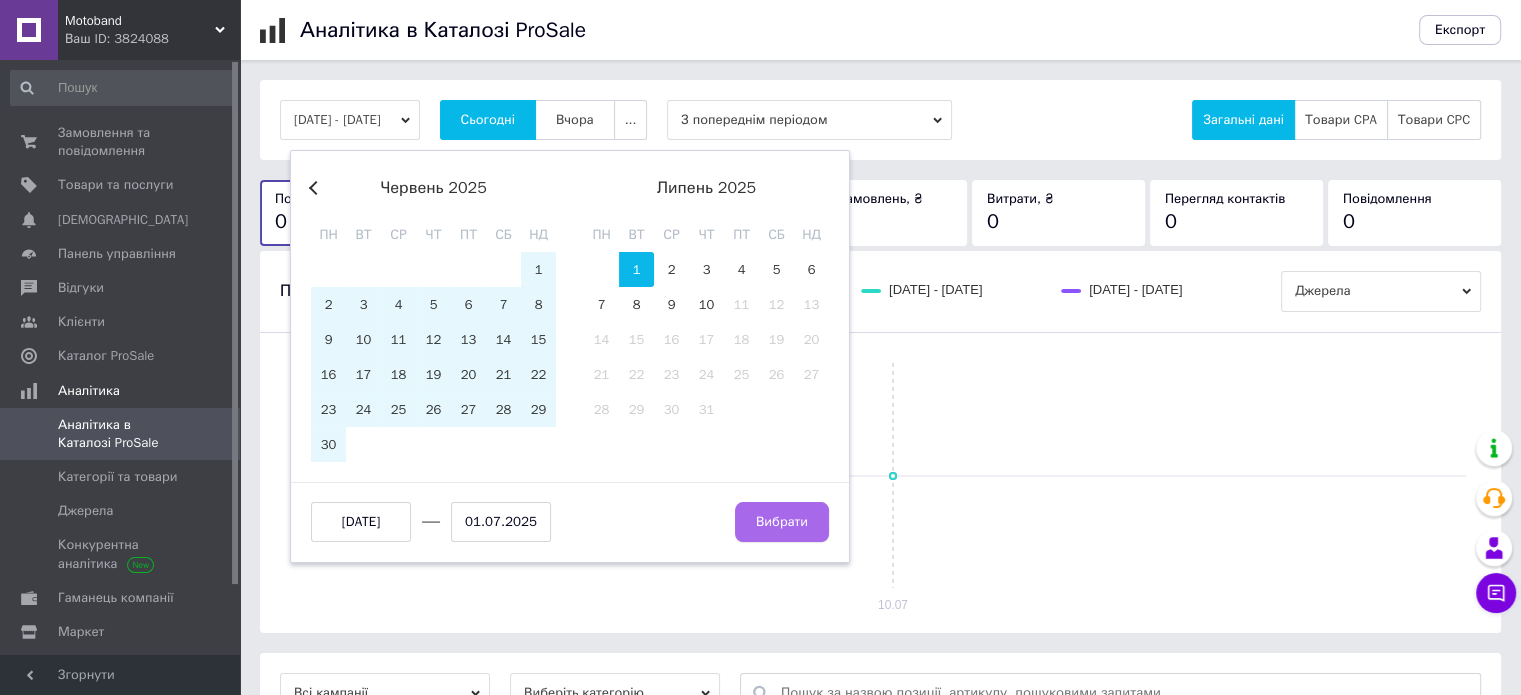 click on "Вибрати" at bounding box center [782, 522] 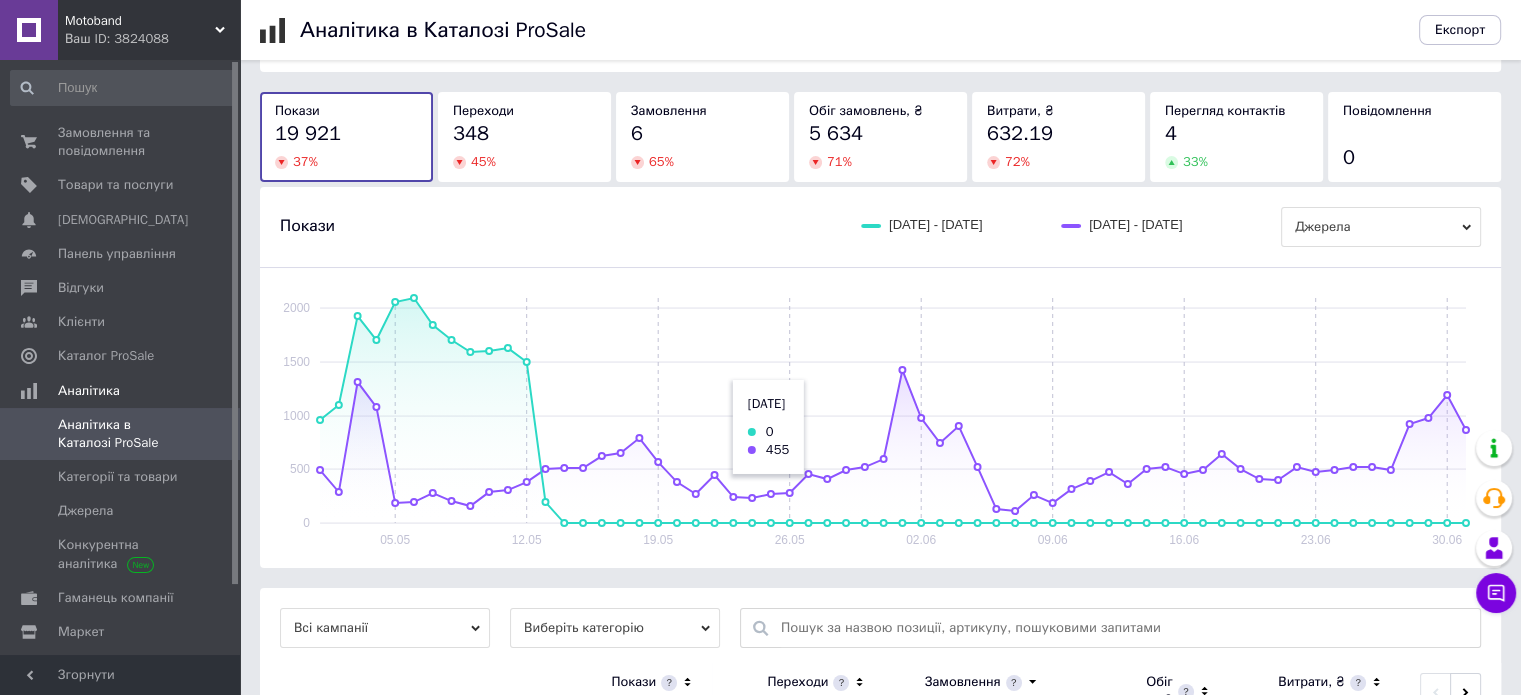 scroll, scrollTop: 0, scrollLeft: 0, axis: both 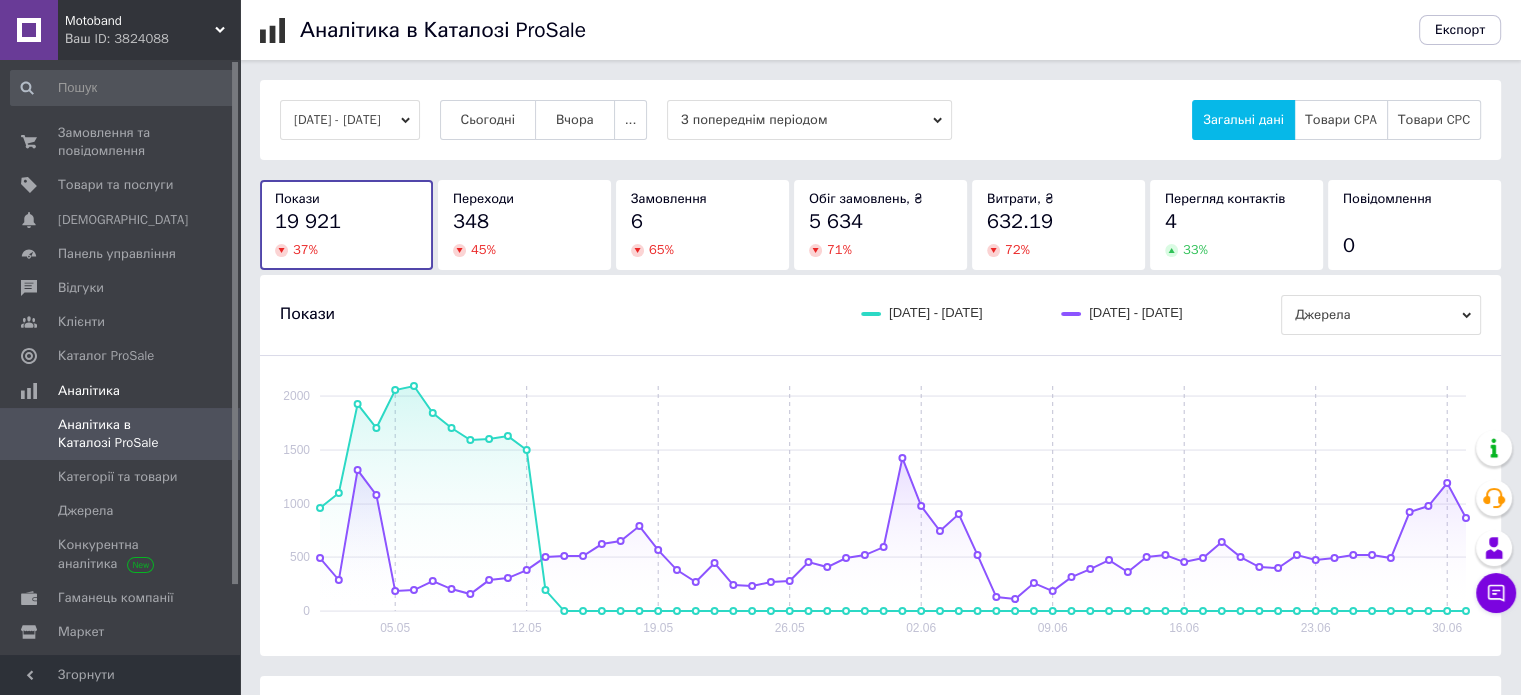 click 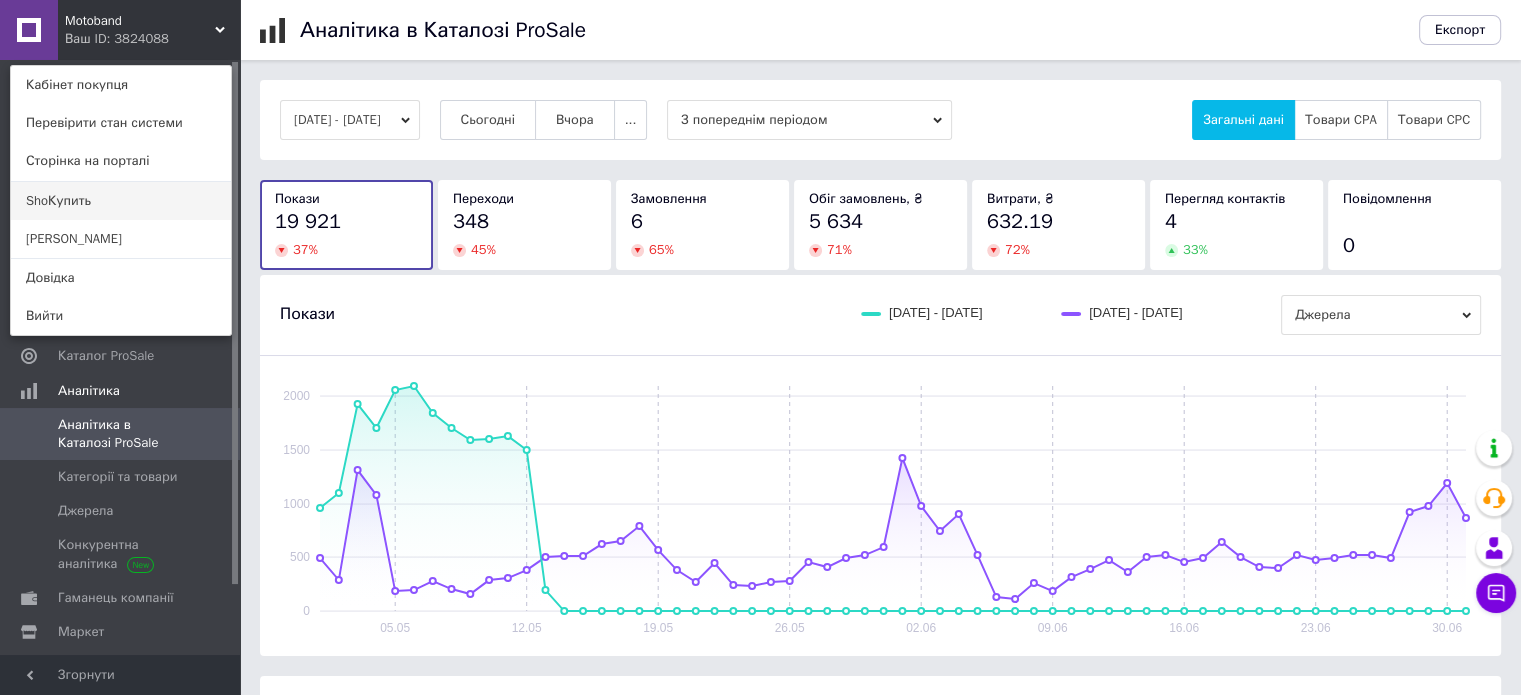 click on "ShoКупить" at bounding box center [121, 201] 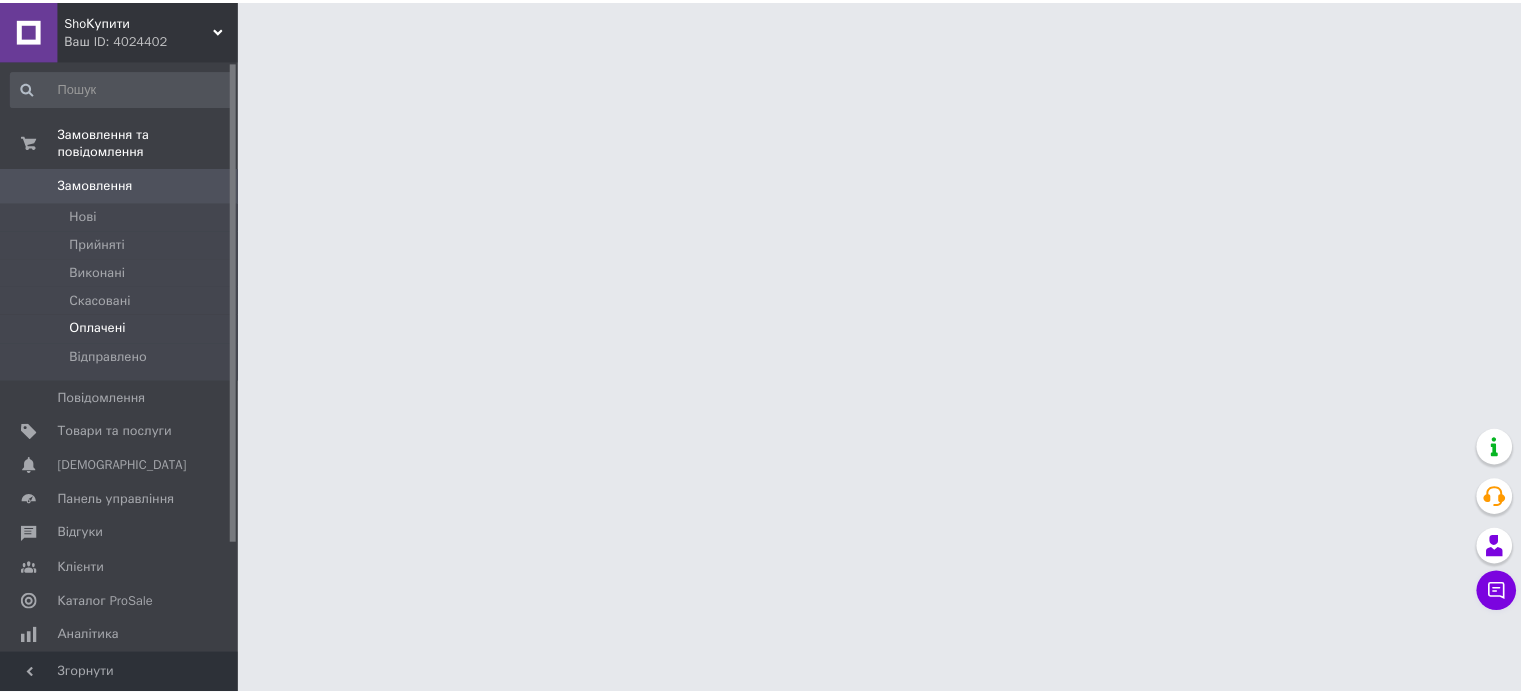 scroll, scrollTop: 0, scrollLeft: 0, axis: both 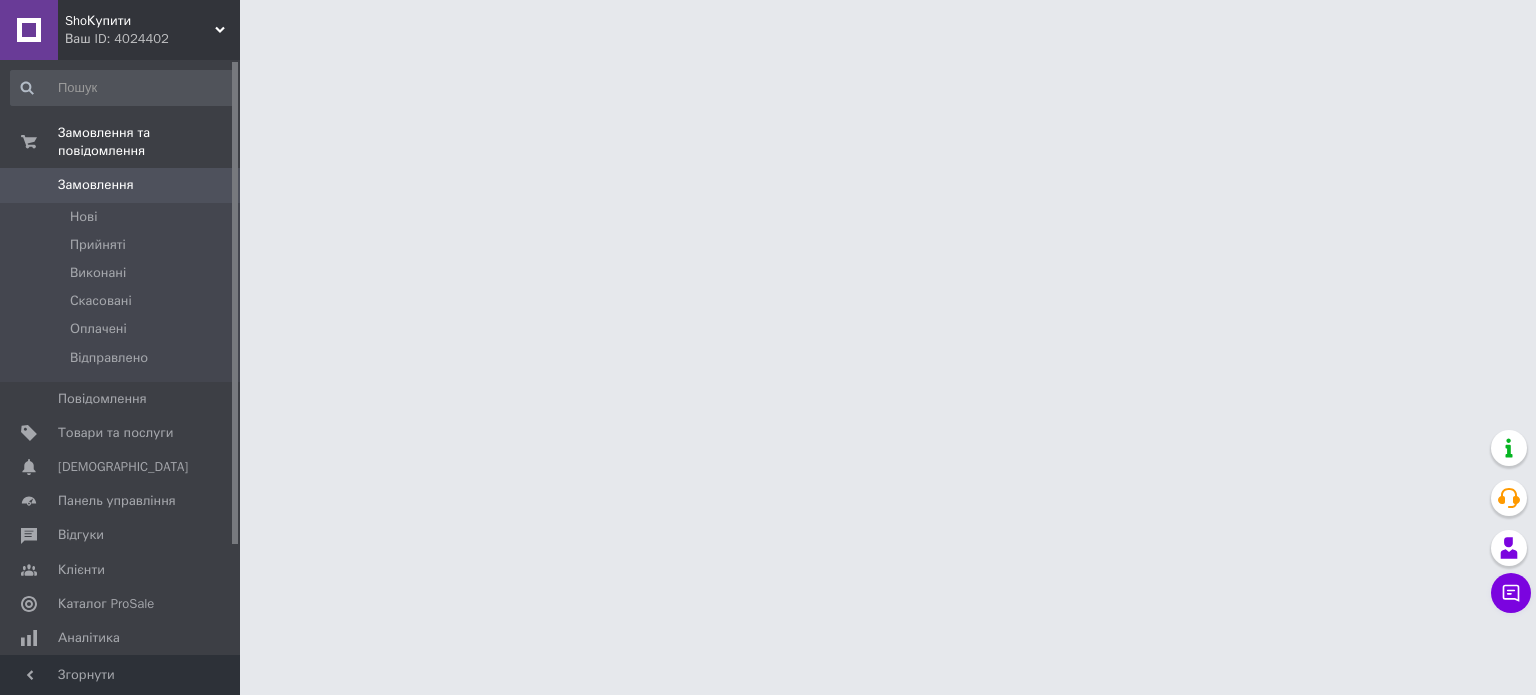 click 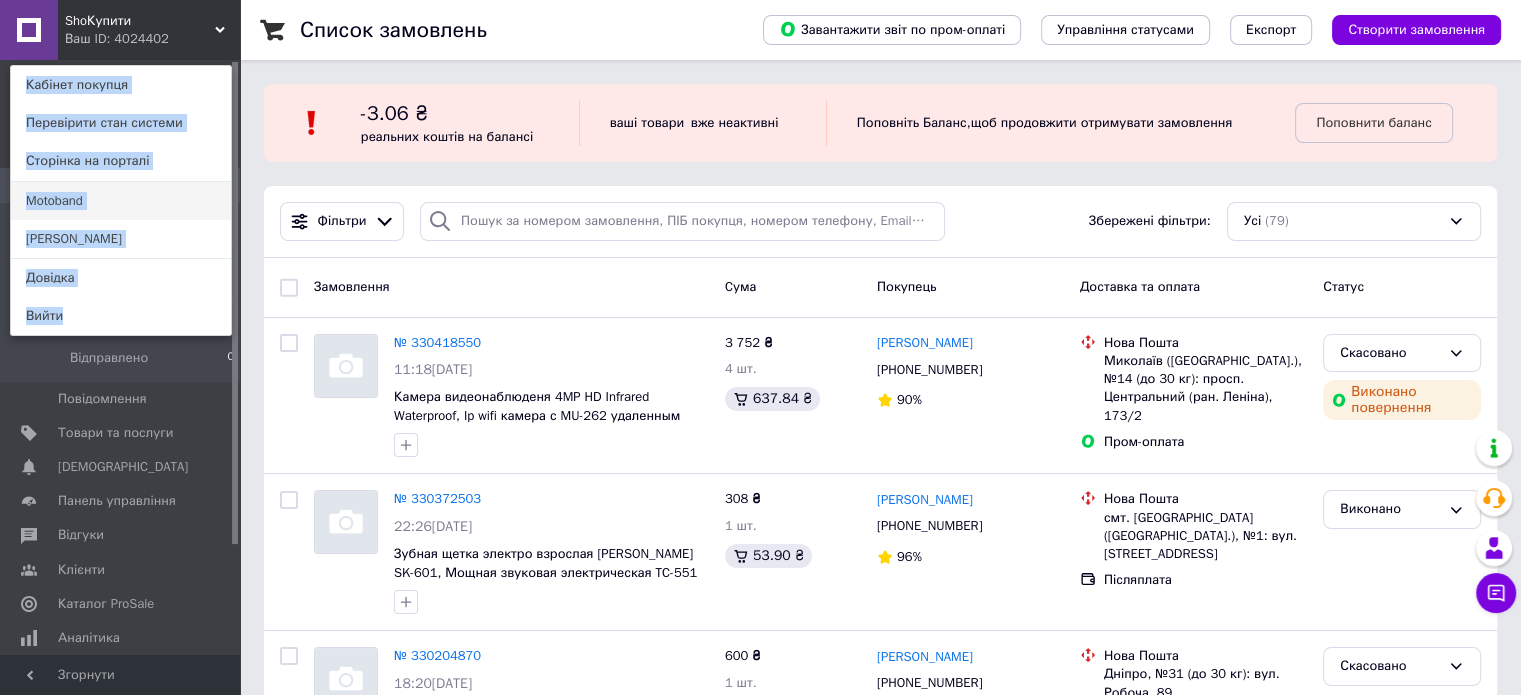 click on "Motoband" at bounding box center [121, 201] 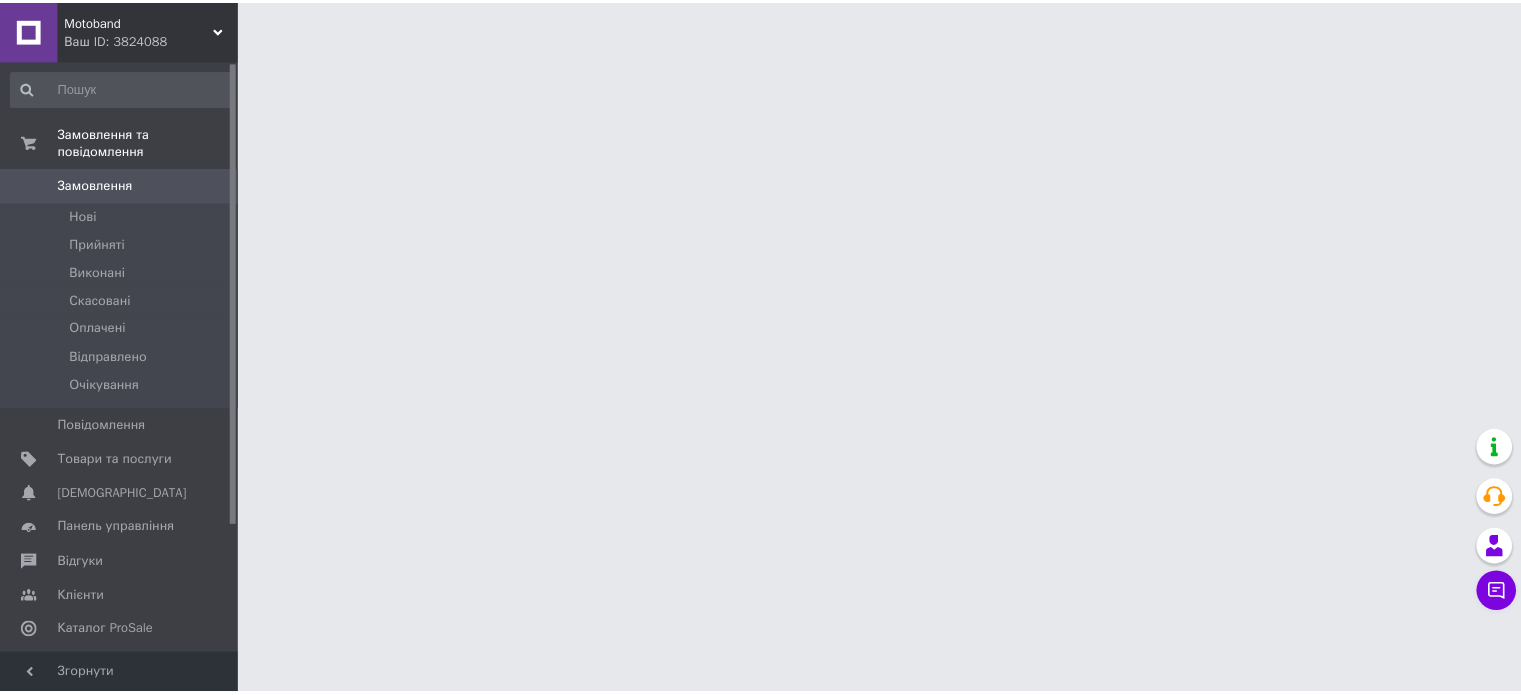 scroll, scrollTop: 0, scrollLeft: 0, axis: both 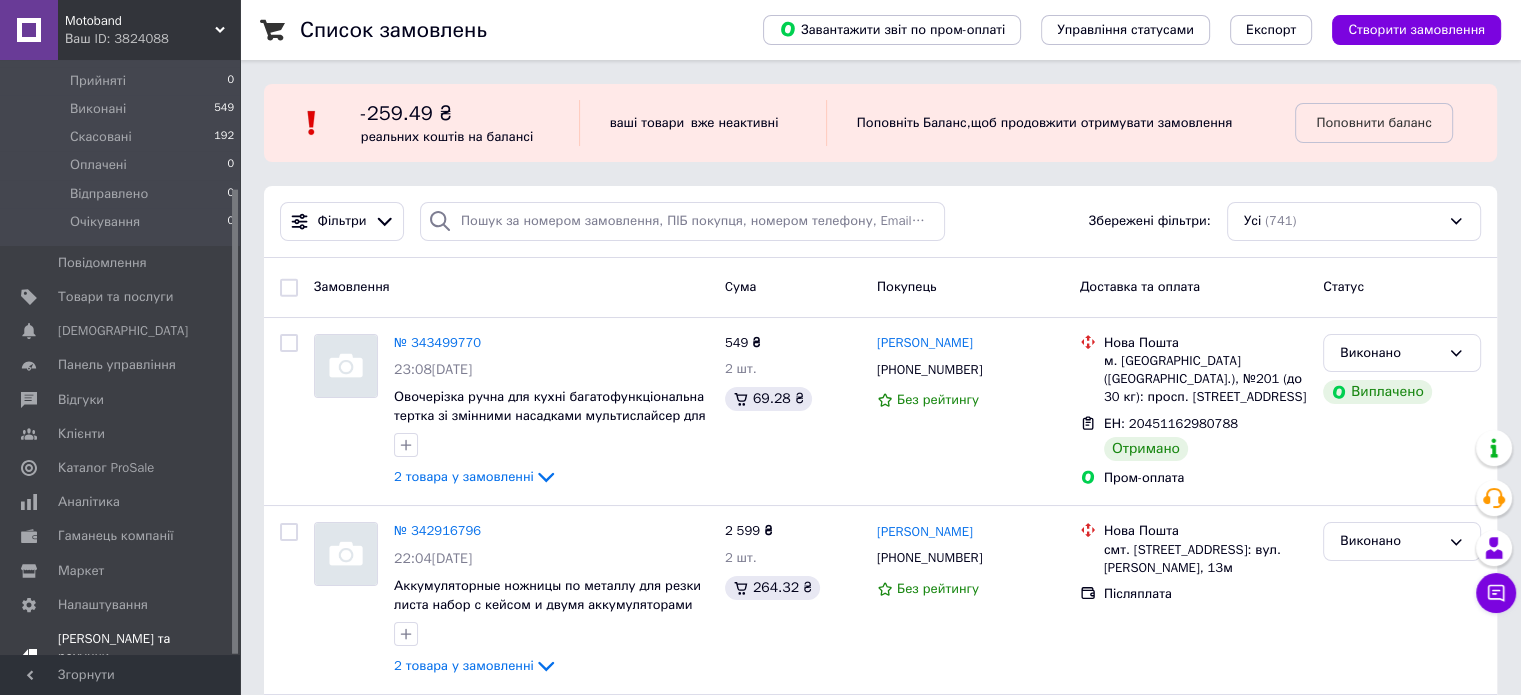 click on "Тарифи та рахунки Безкоштовний" at bounding box center (121, 657) 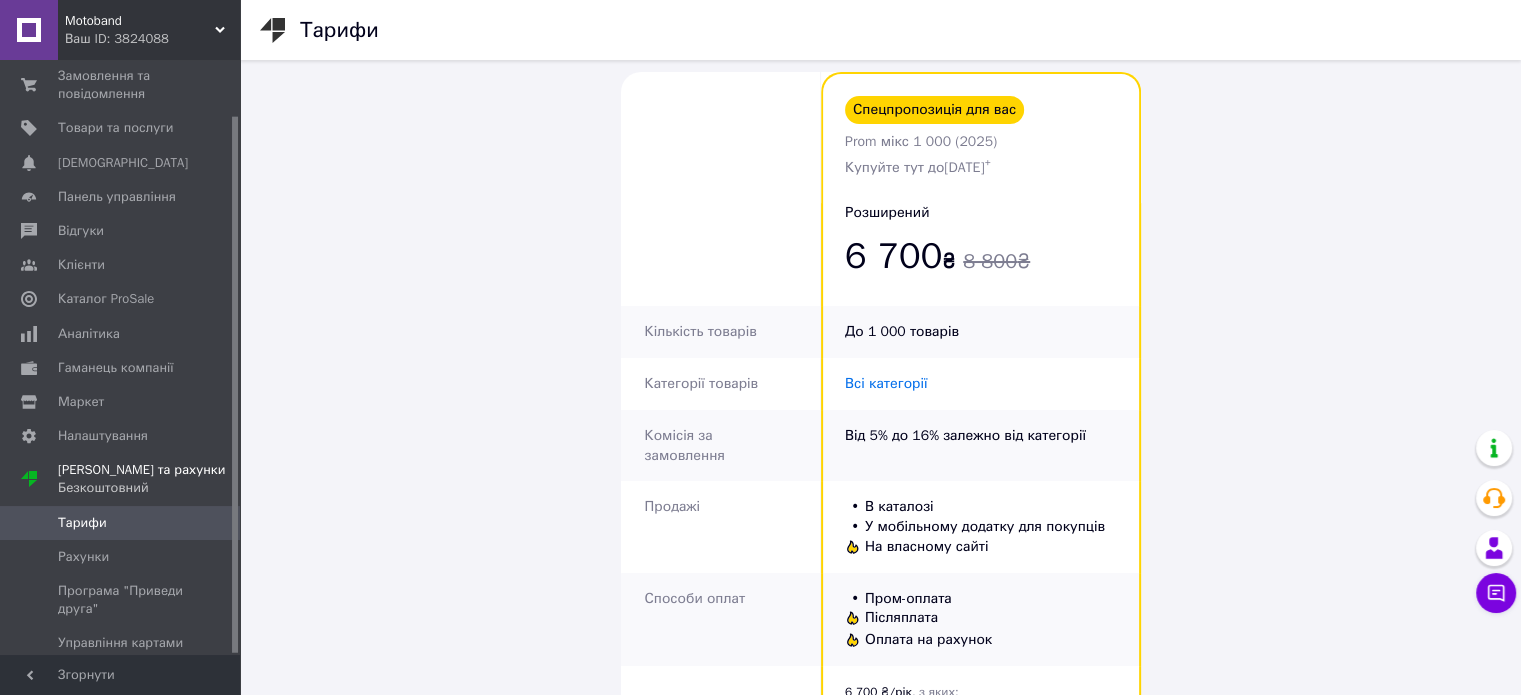 scroll, scrollTop: 0, scrollLeft: 0, axis: both 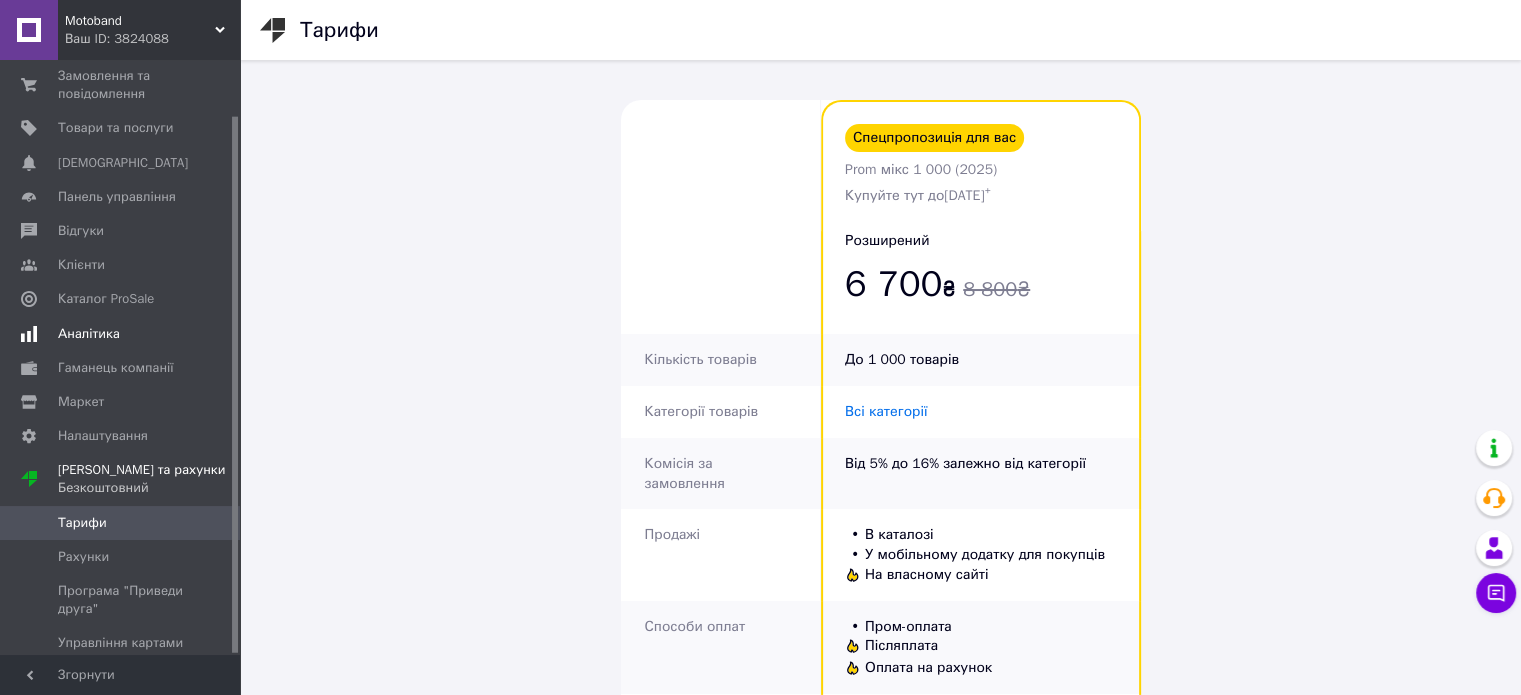 click on "Аналітика" at bounding box center (89, 334) 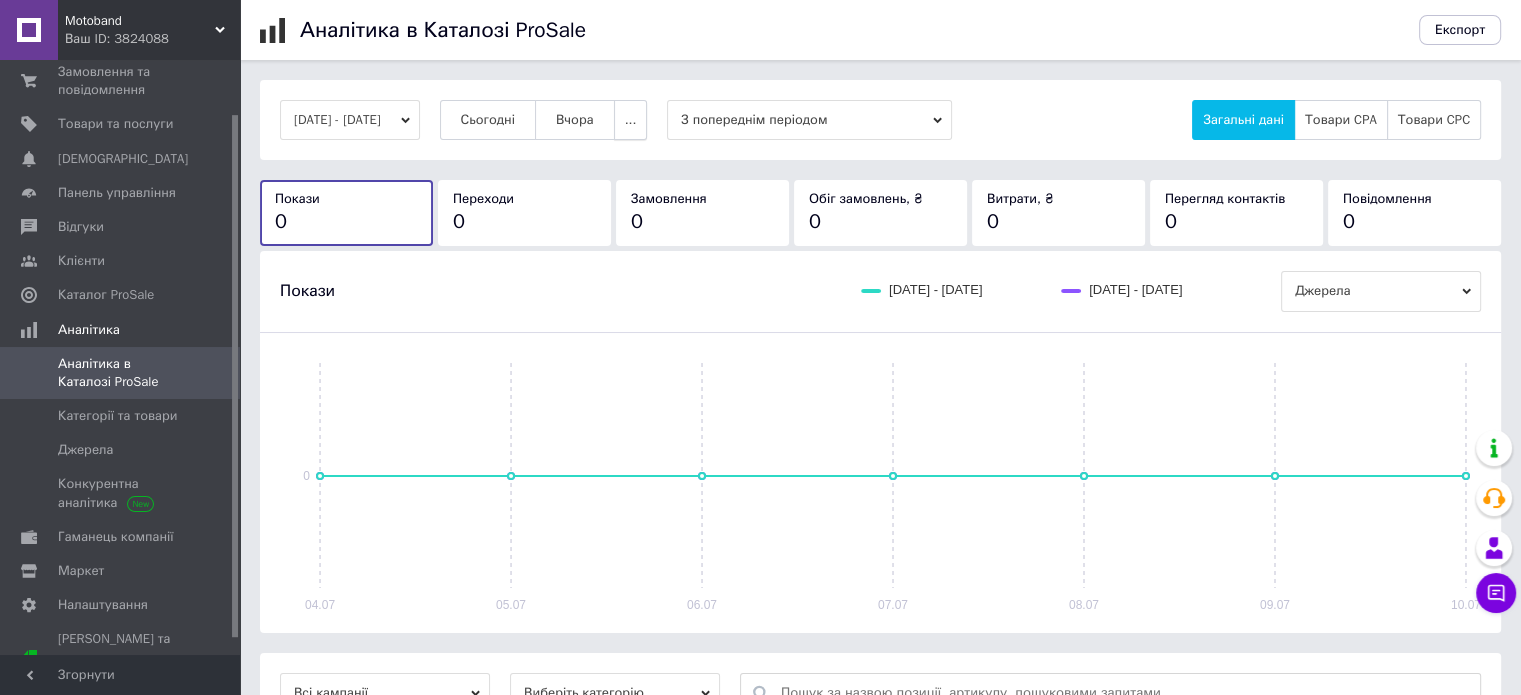 click on "..." at bounding box center (631, 120) 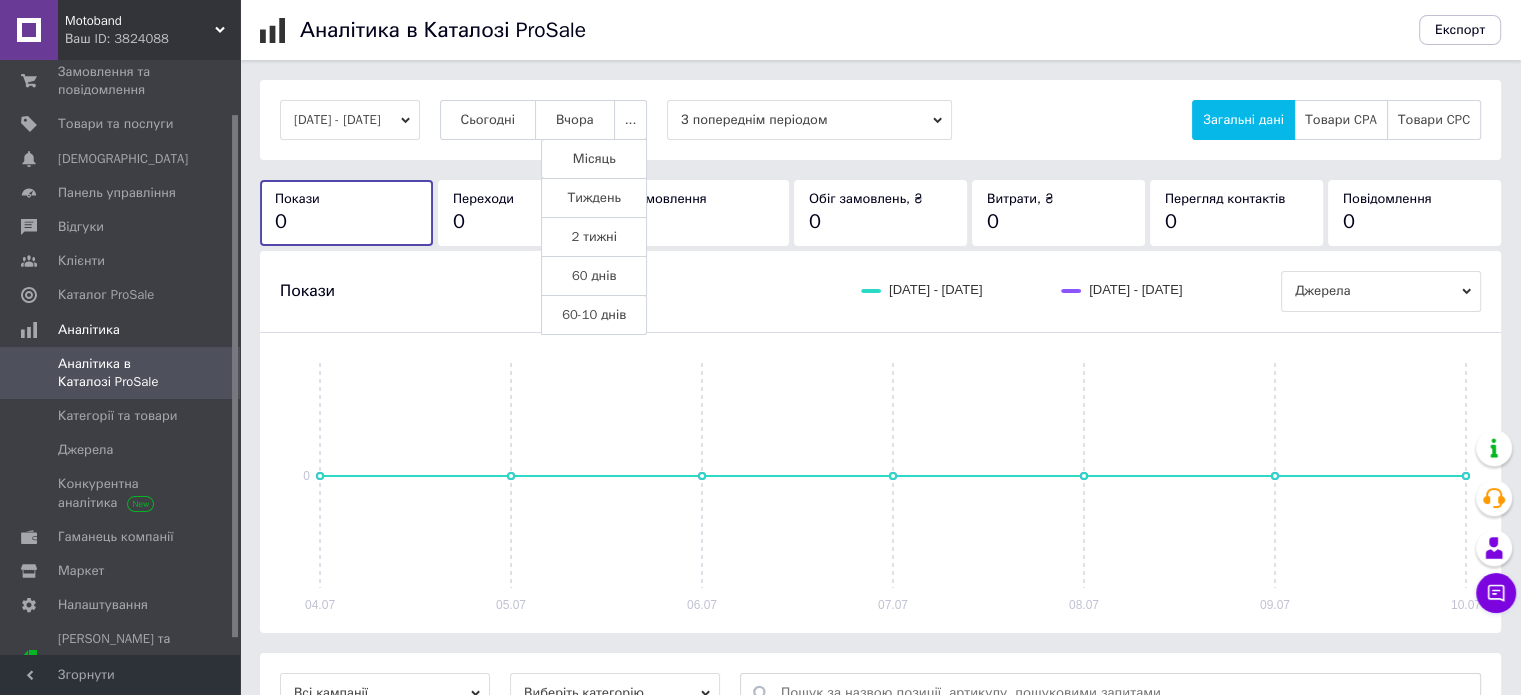 click on "[DATE] - [DATE]" at bounding box center [350, 120] 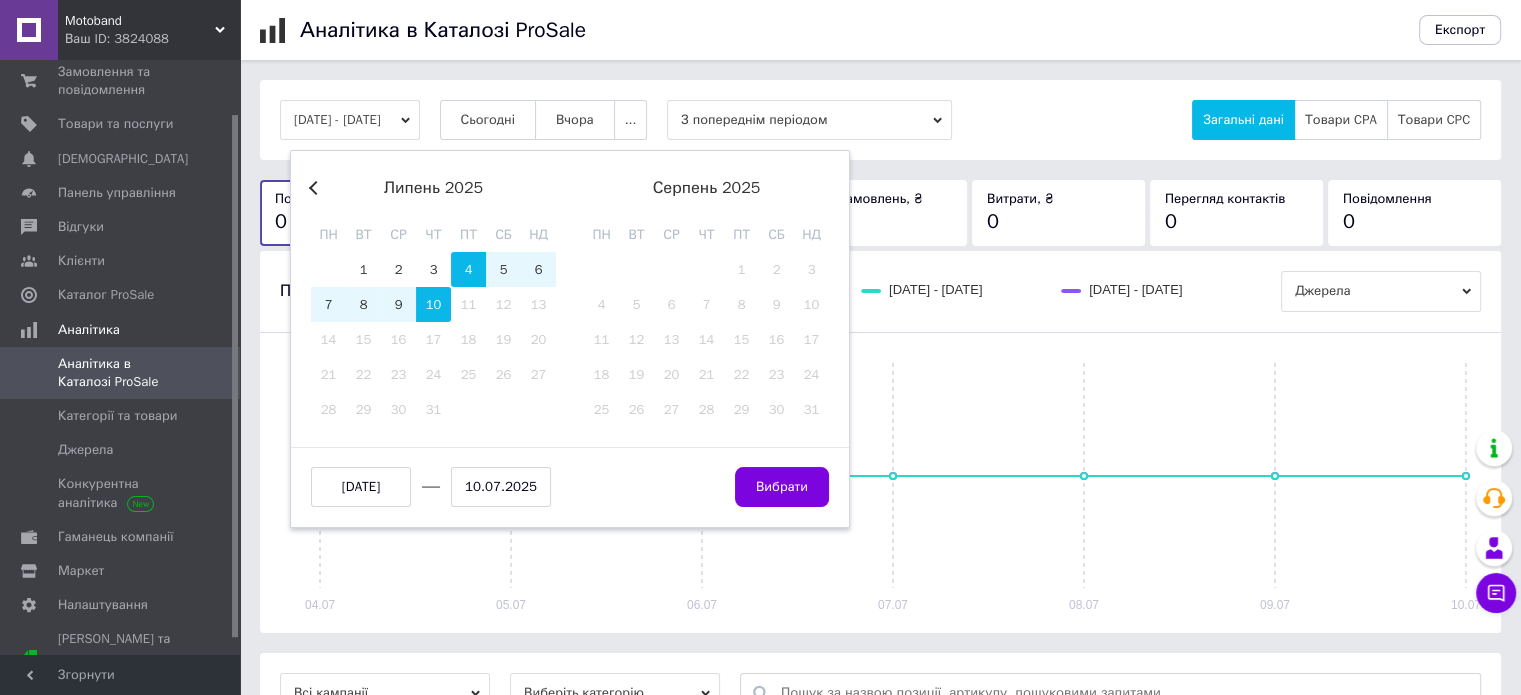 click on "липень 2025 пн вт ср чт пт сб нд" at bounding box center (433, 215) 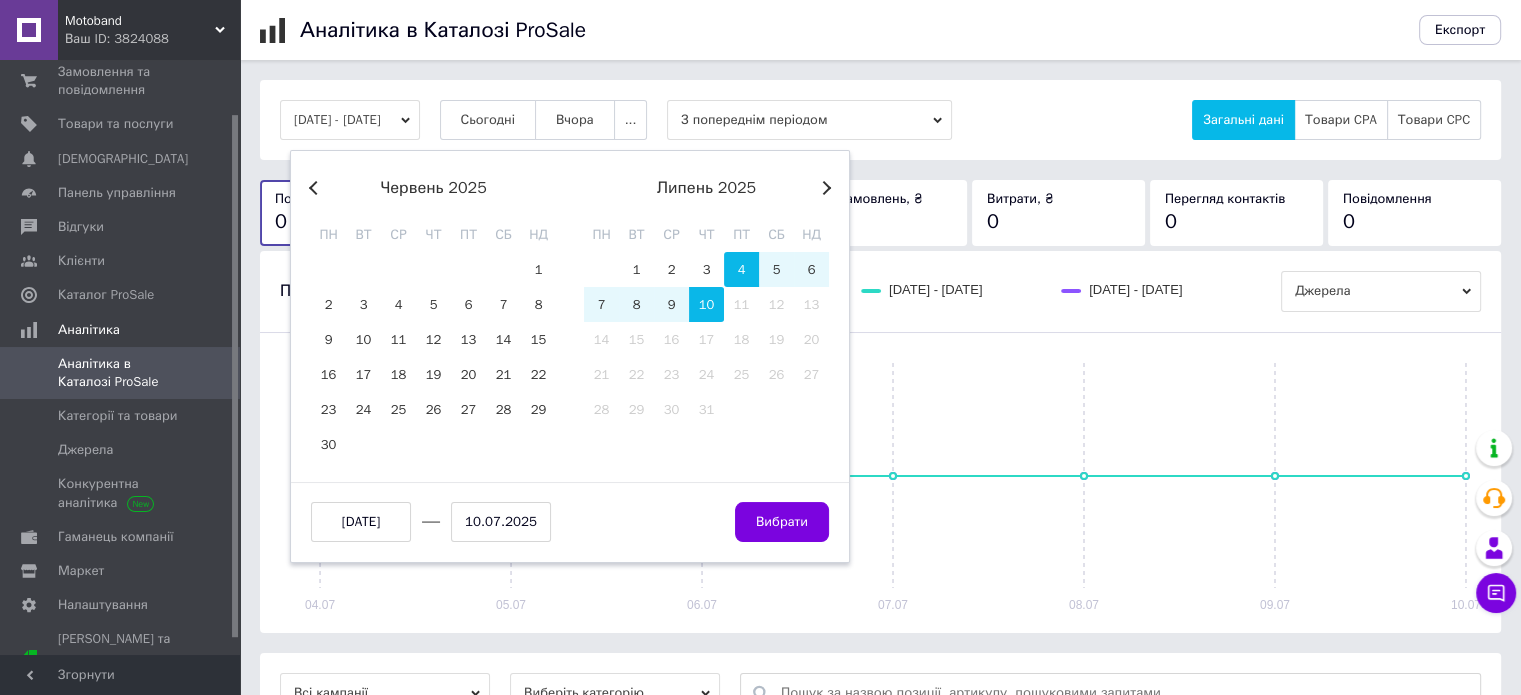 click on "Previous Month" at bounding box center (316, 188) 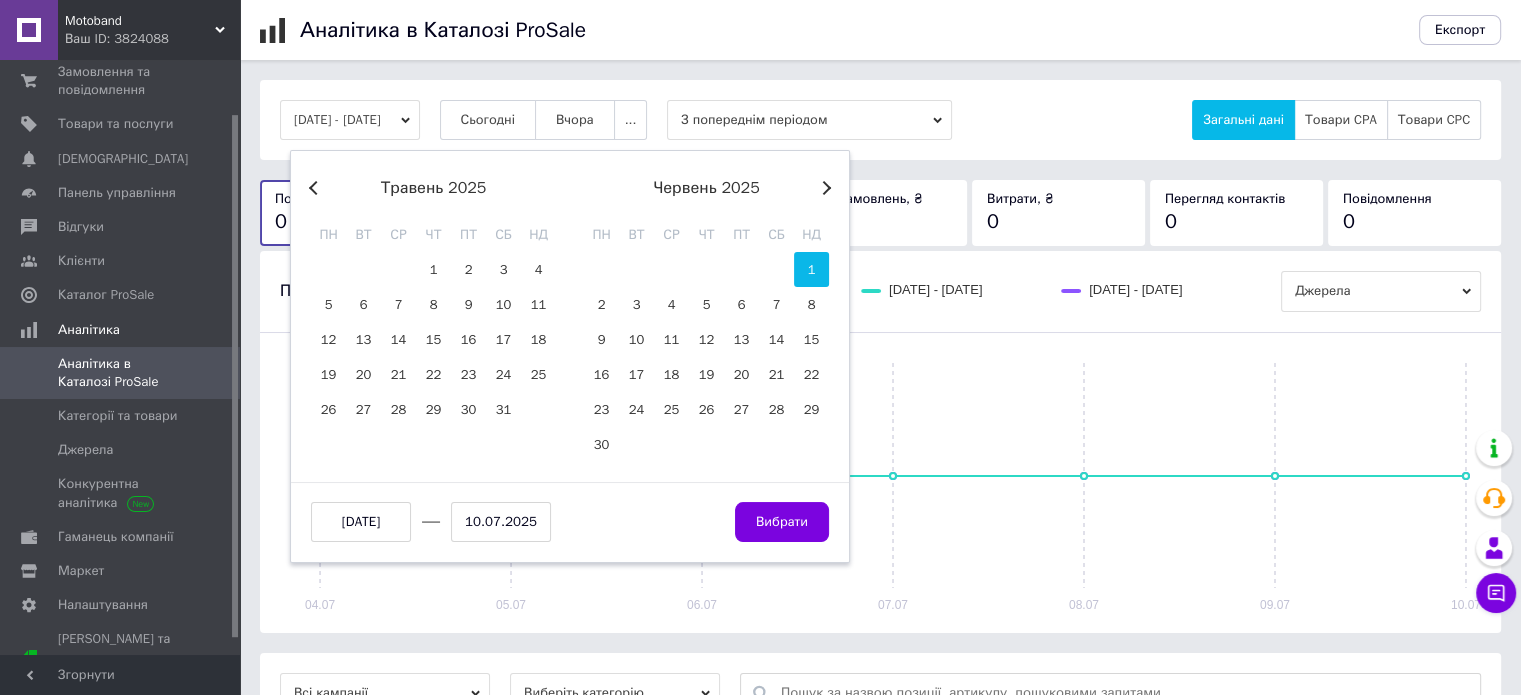 click on "1" at bounding box center (811, 269) 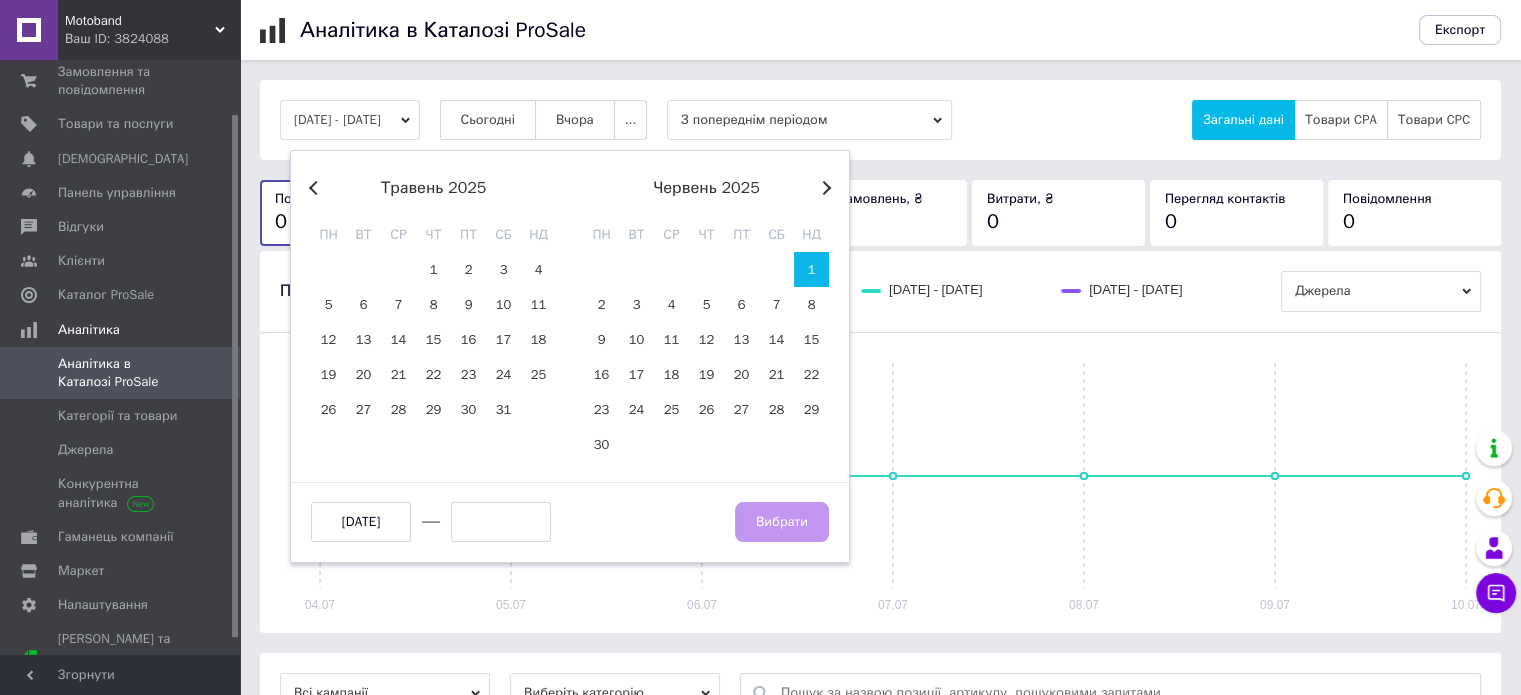 click on "Previous Month Next Month травень 2025 пн вт ср чт пт сб нд 28 29 30 1 2 3 4 5 6 7 8 9 10 11 12 13 14 15 16 17 18 19 20 21 22 23 24 25 26 27 28 29 30 31 червень 2025 пн вт ср чт пт сб нд 1 2 3 4 5 6 7 8 9 10 11 12 13 14 15 16 17 18 19 20 21 22 23 24 25 26 27 28 29 30 1 2 3 4 5 6 01.06.2025 Вибрати" at bounding box center [570, 356] 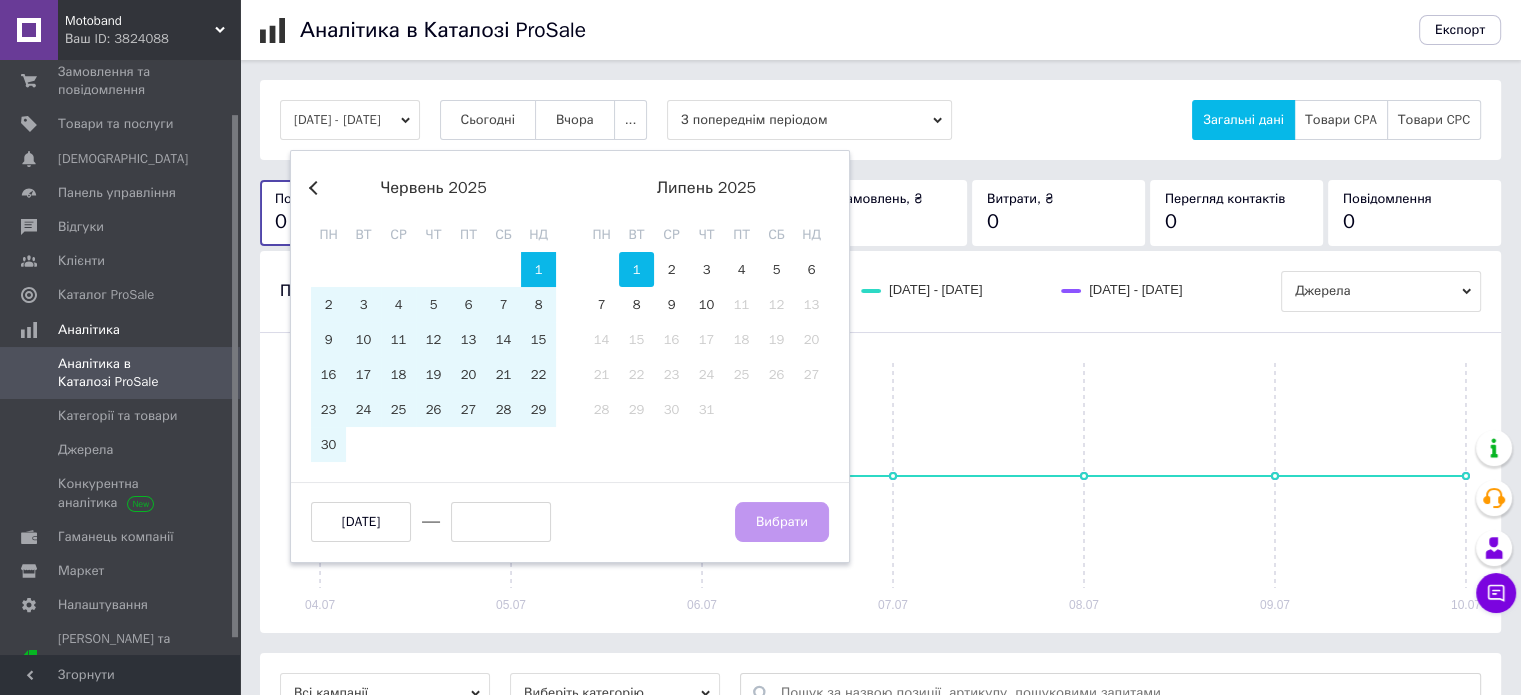 click on "1" at bounding box center [636, 269] 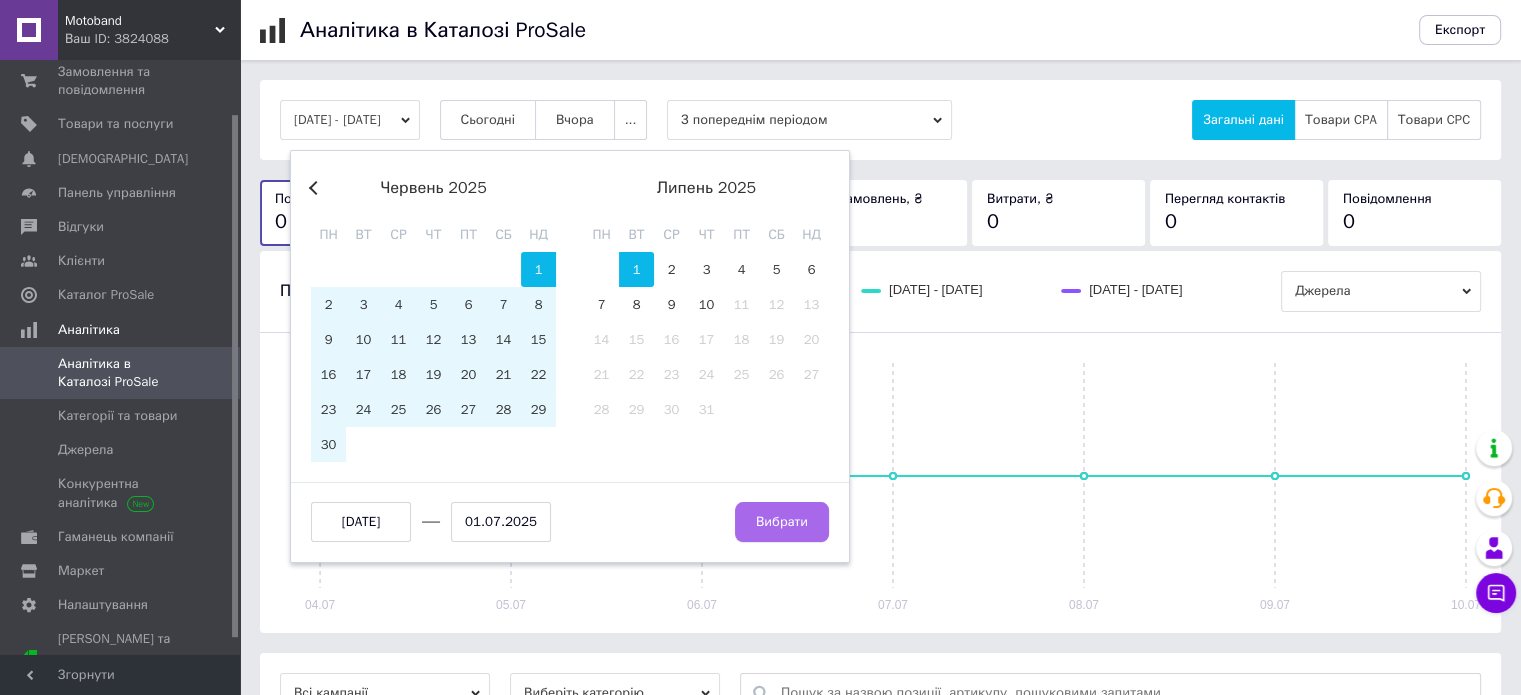 click on "Вибрати" at bounding box center [782, 522] 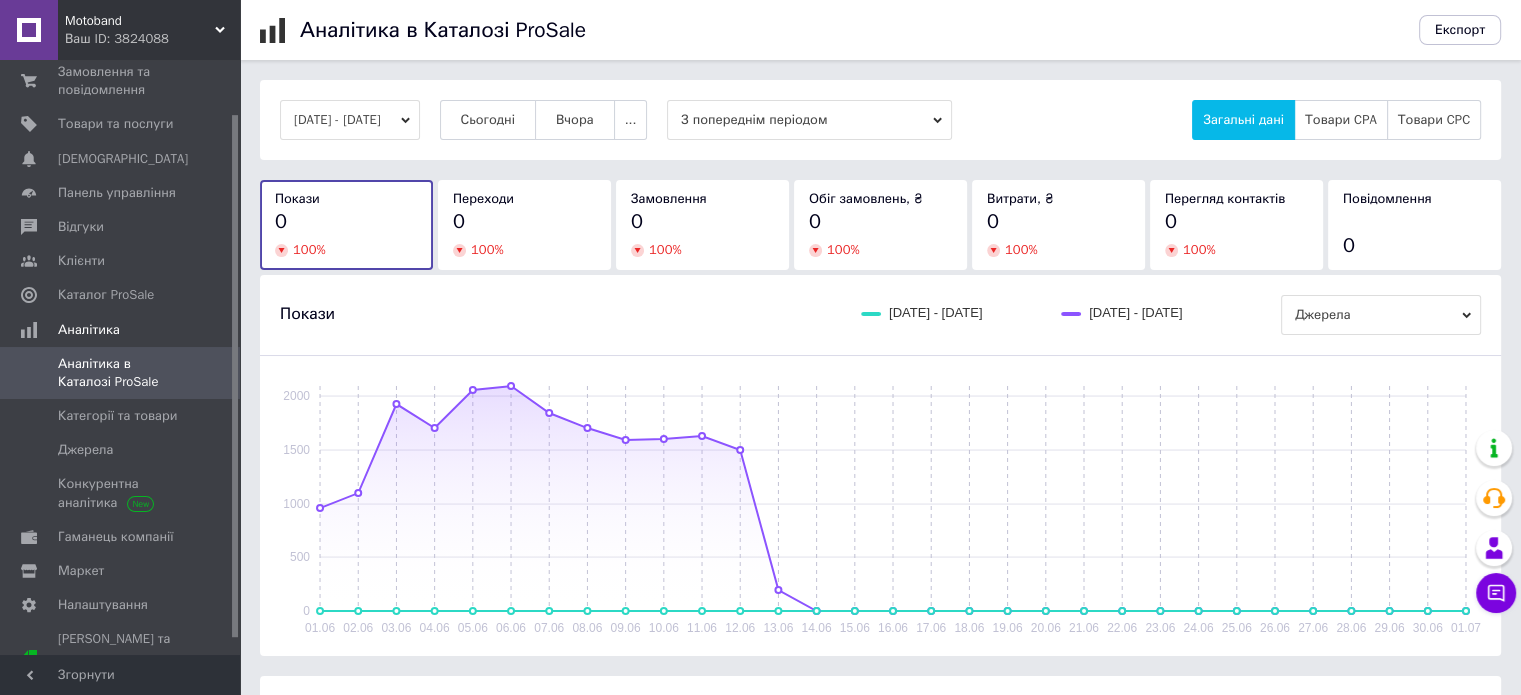 click 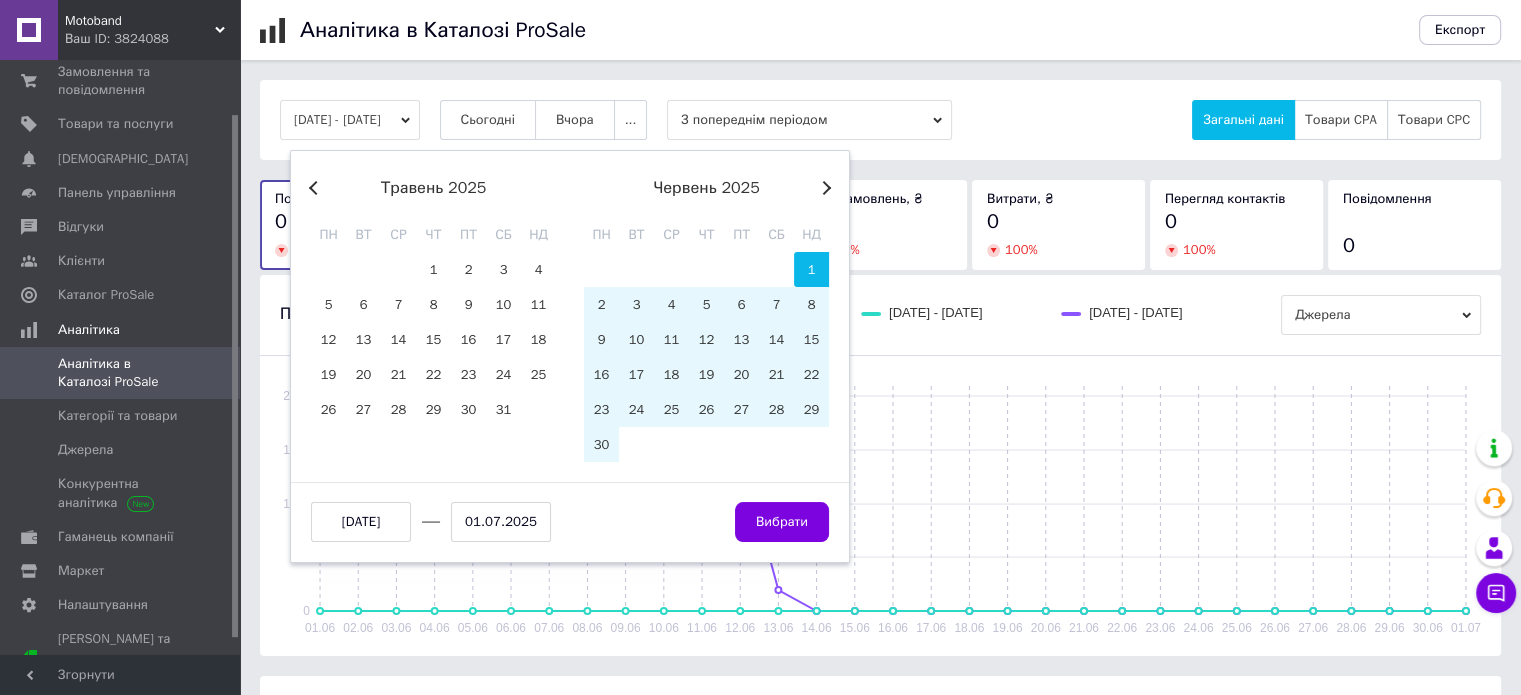 click on "Next Month" at bounding box center [824, 188] 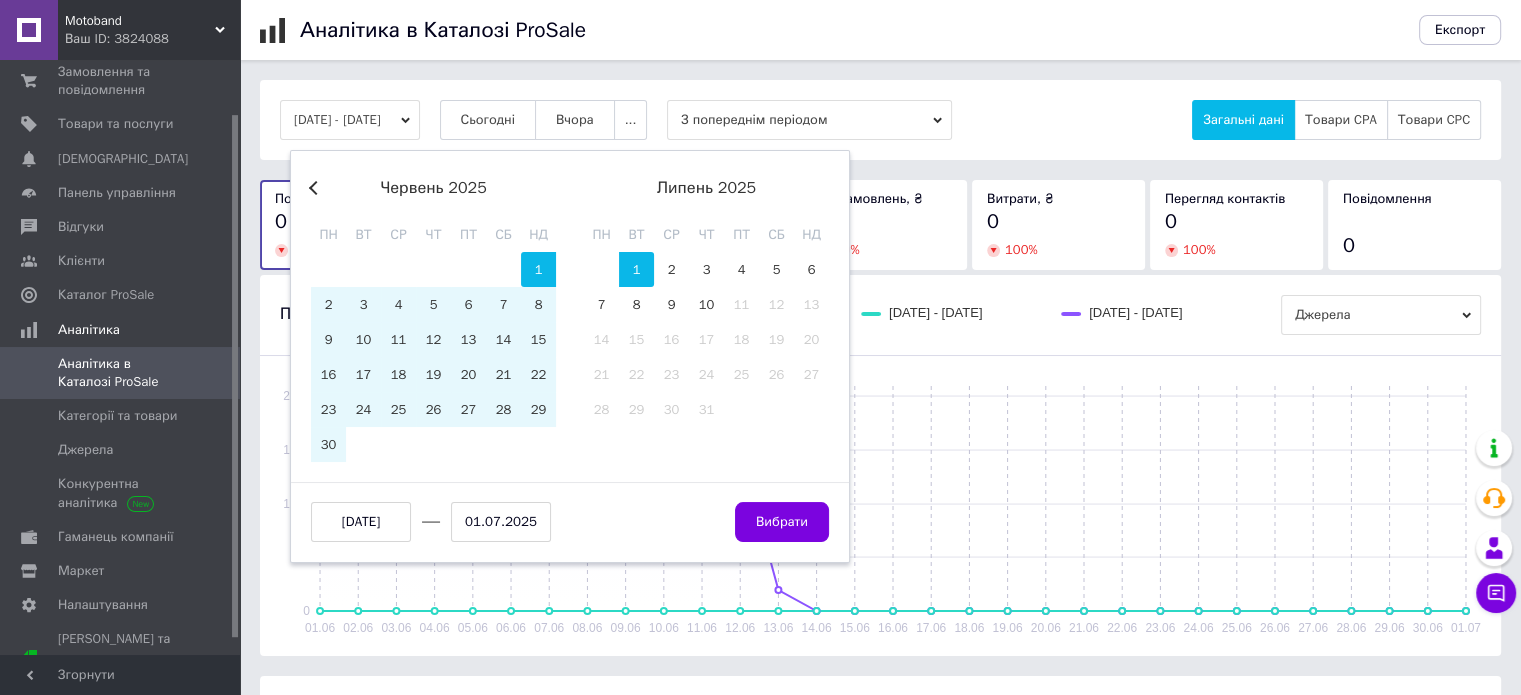 click on "червень 2025" at bounding box center (433, 188) 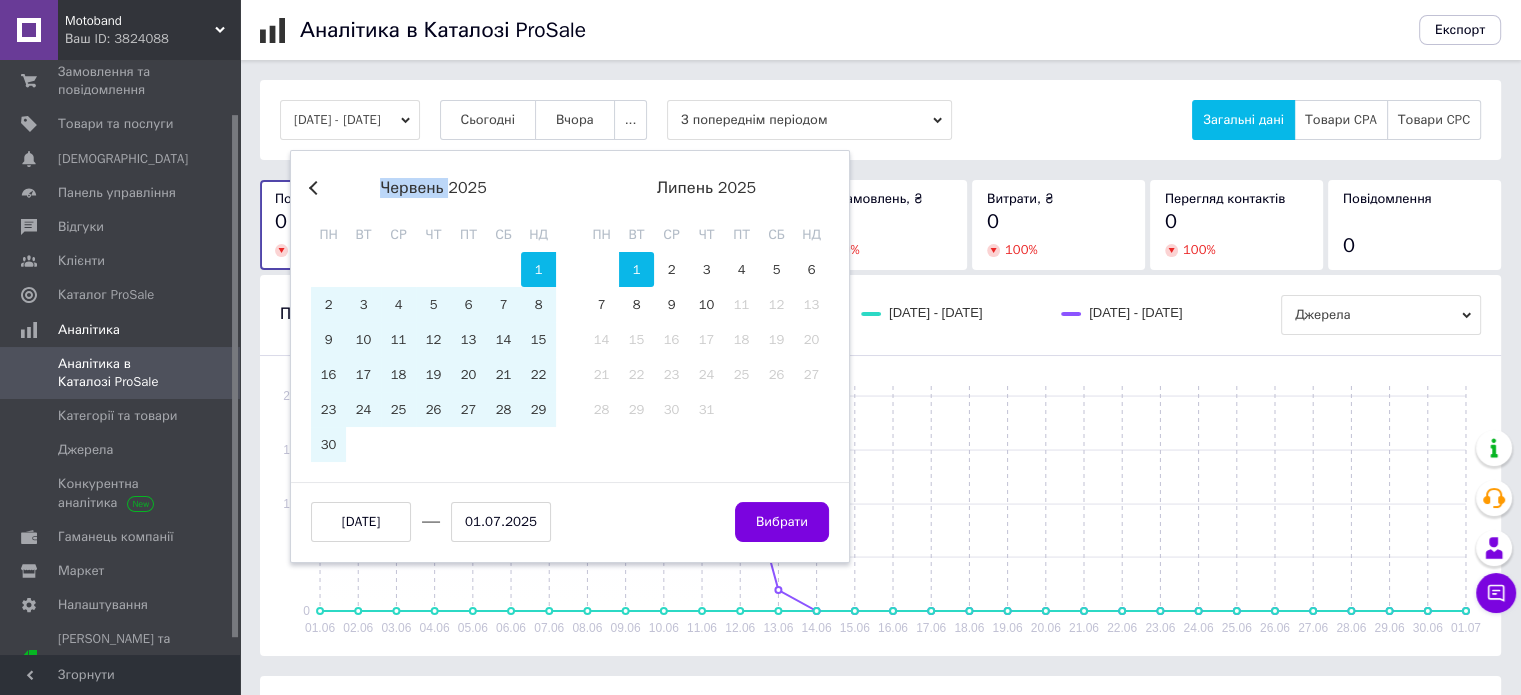 click on "червень 2025" at bounding box center (433, 188) 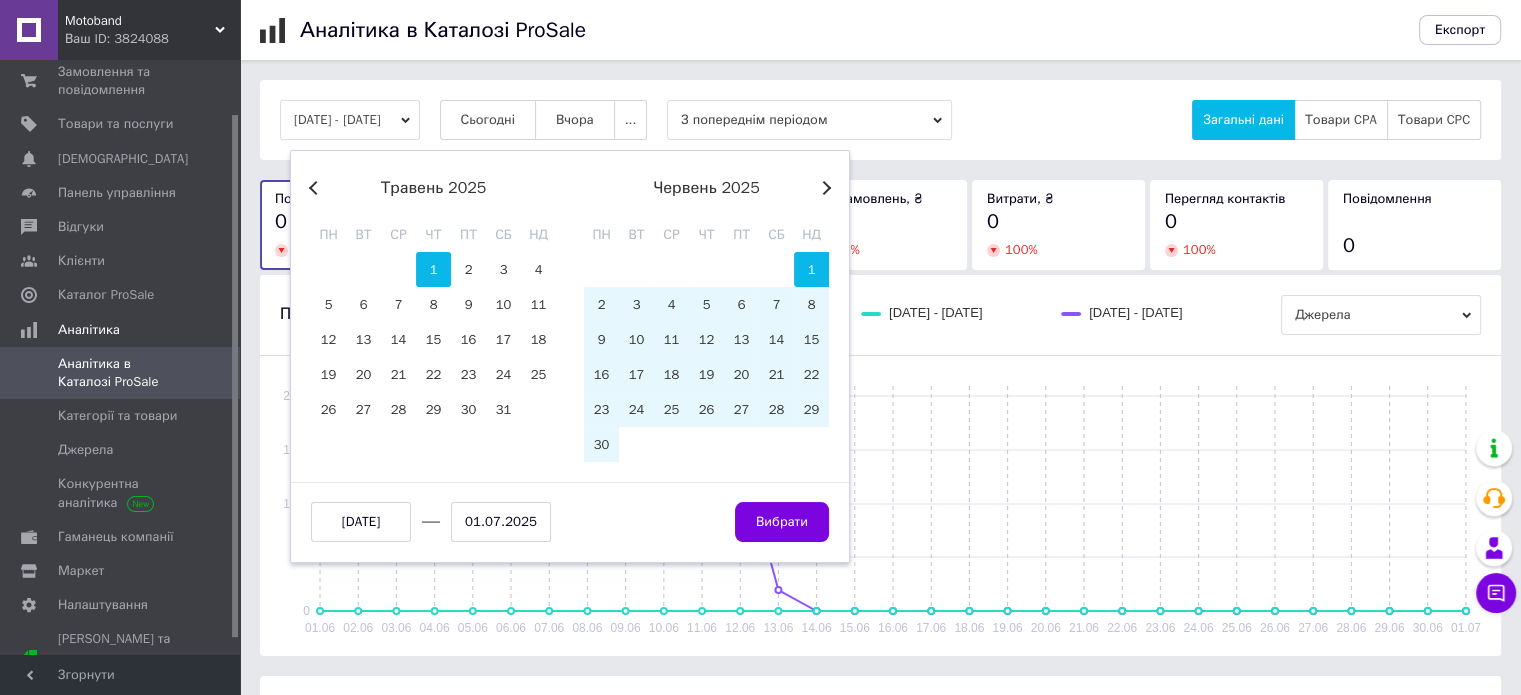 click on "1" at bounding box center [433, 269] 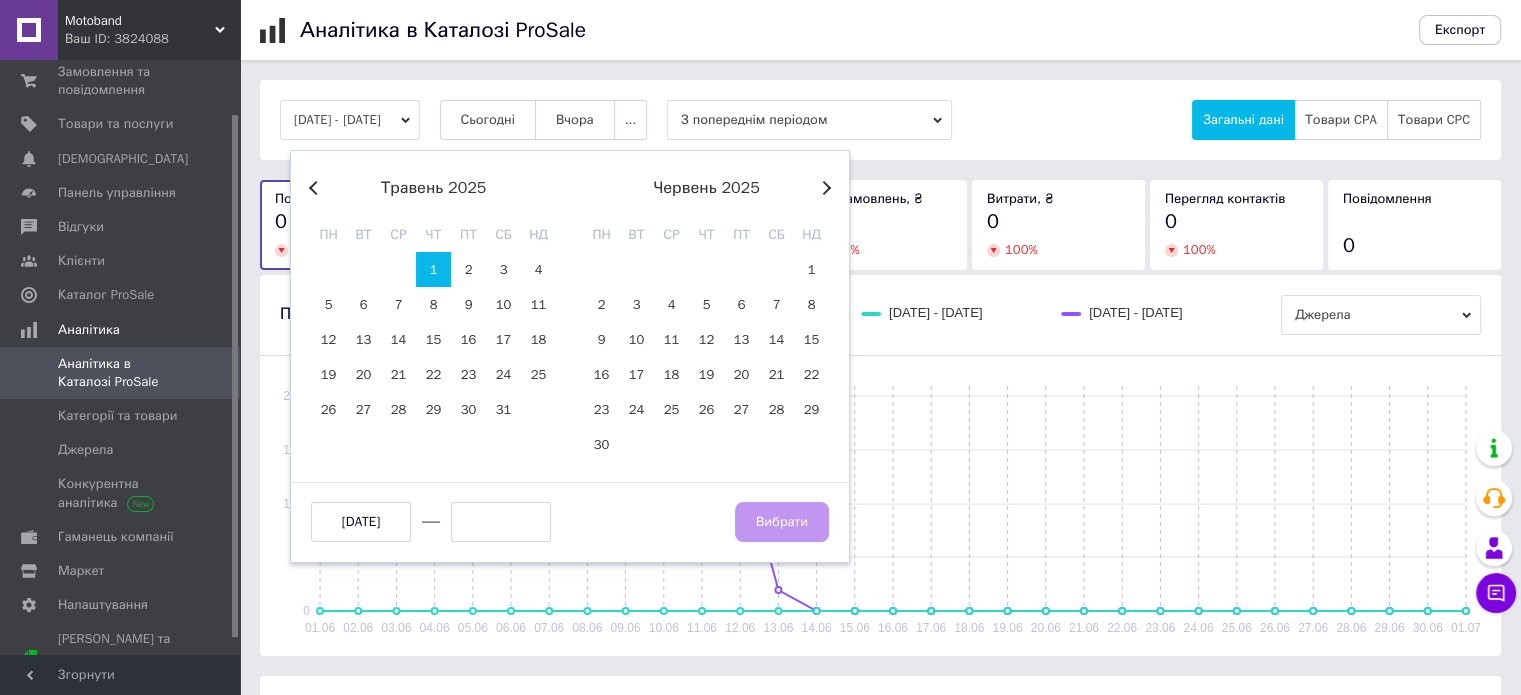 click on "Next Month" at bounding box center [824, 188] 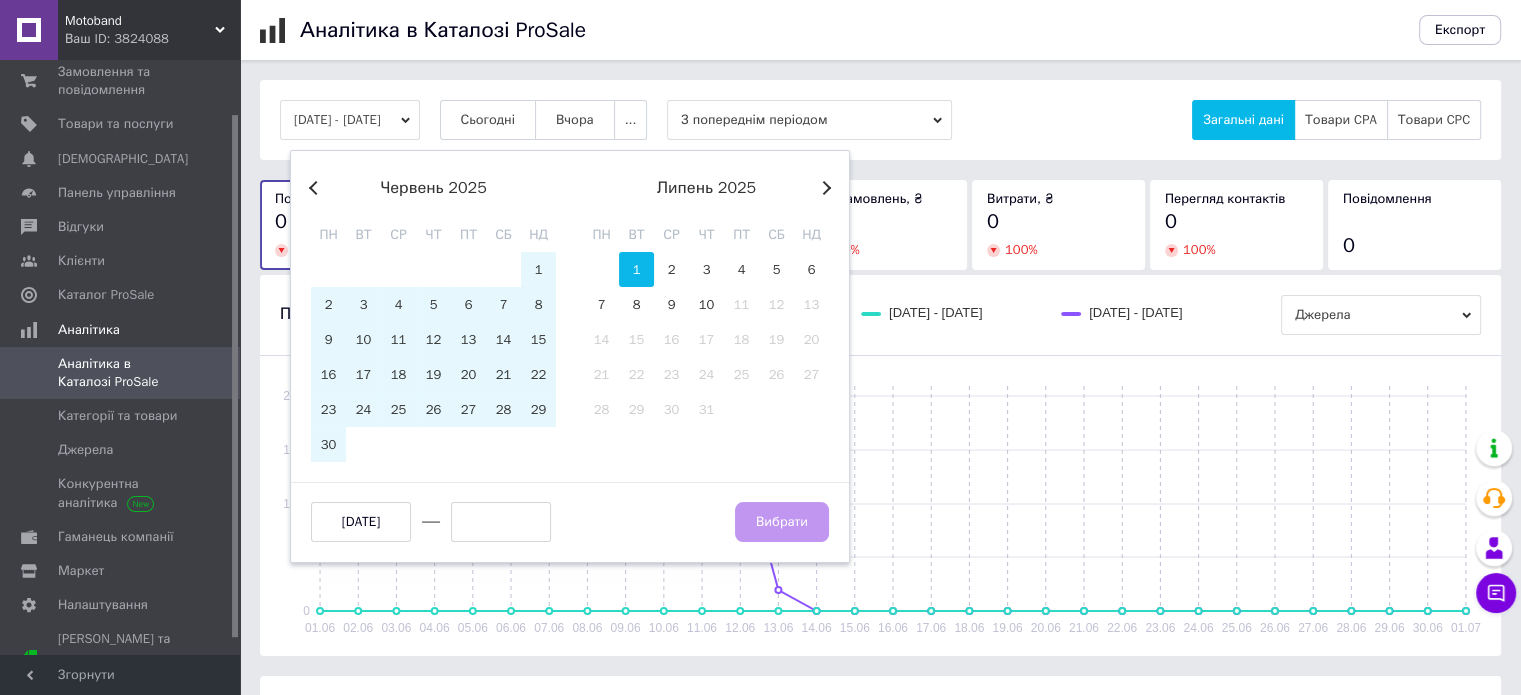 click on "1" at bounding box center (636, 269) 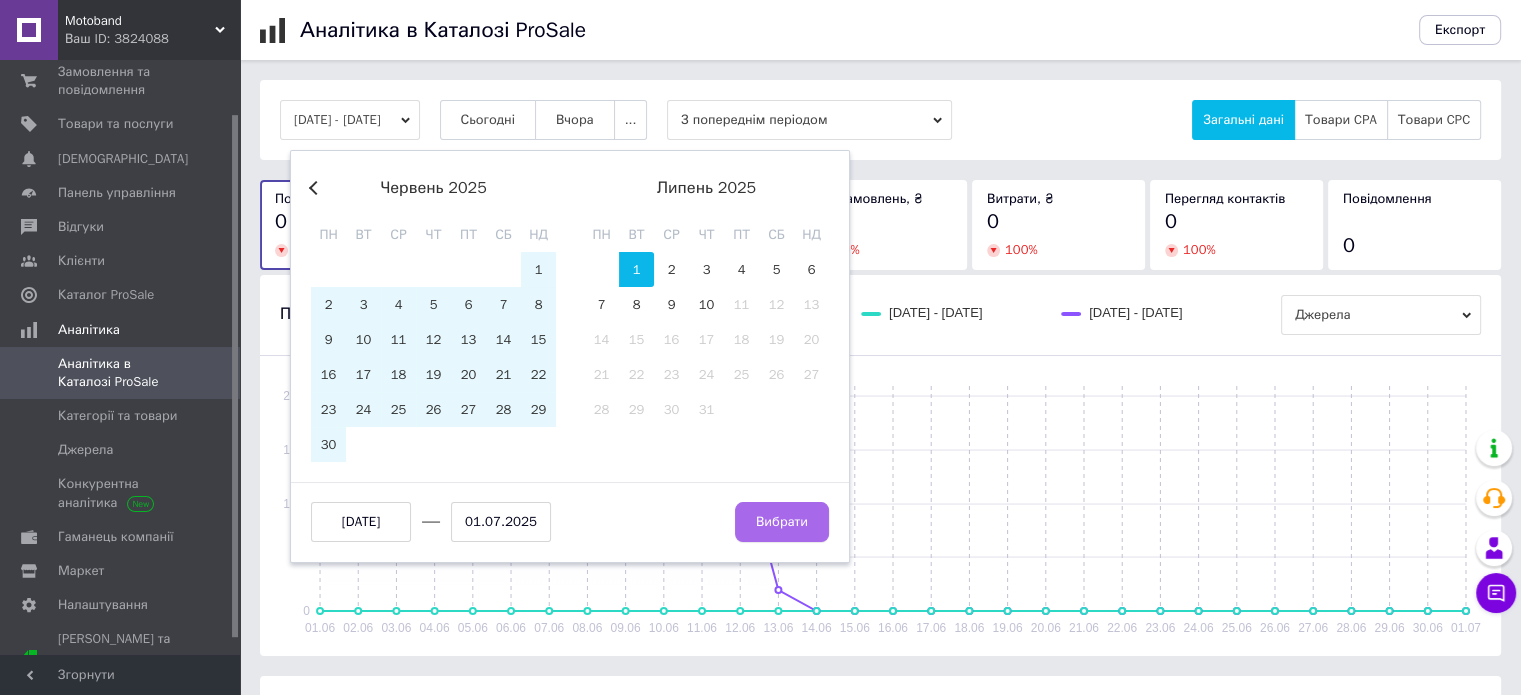 click on "Вибрати" at bounding box center (782, 522) 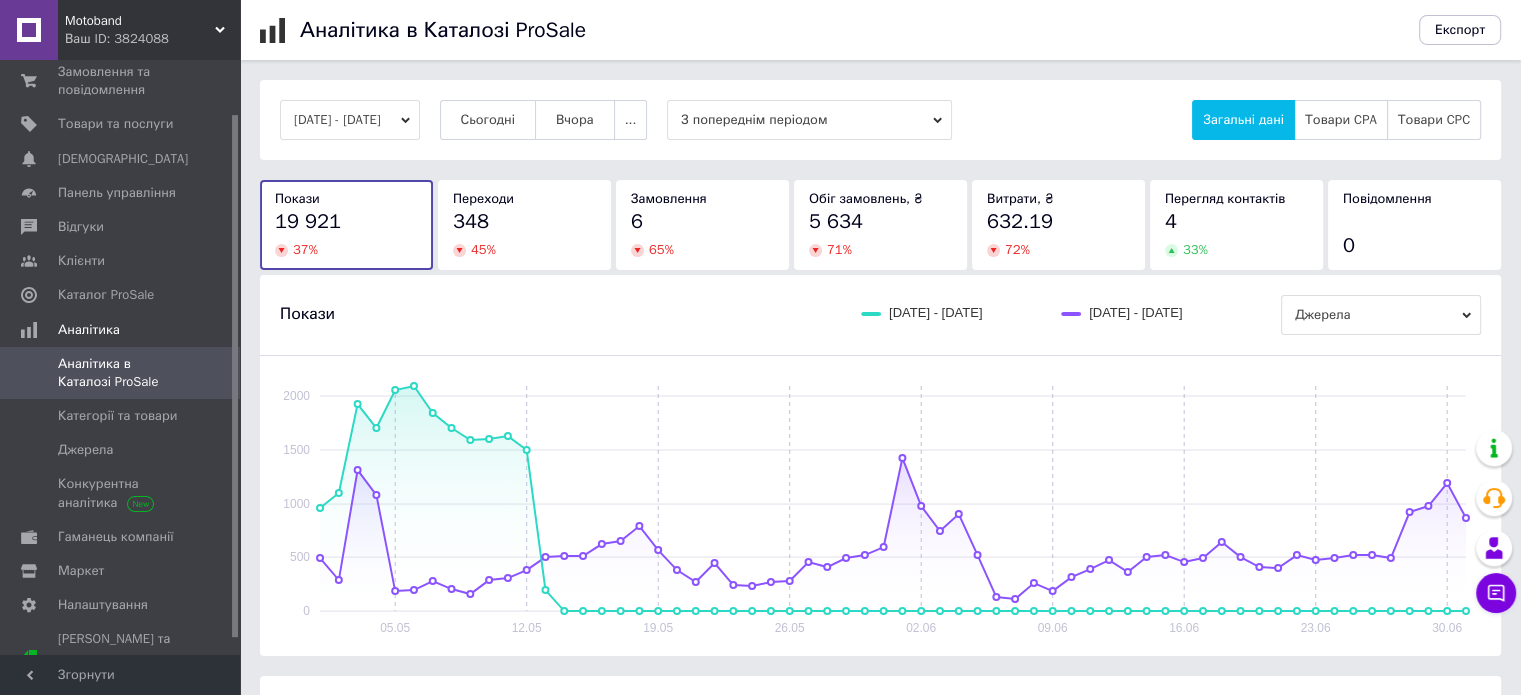 click on "Motoband Ваш ID: 3824088" at bounding box center (149, 30) 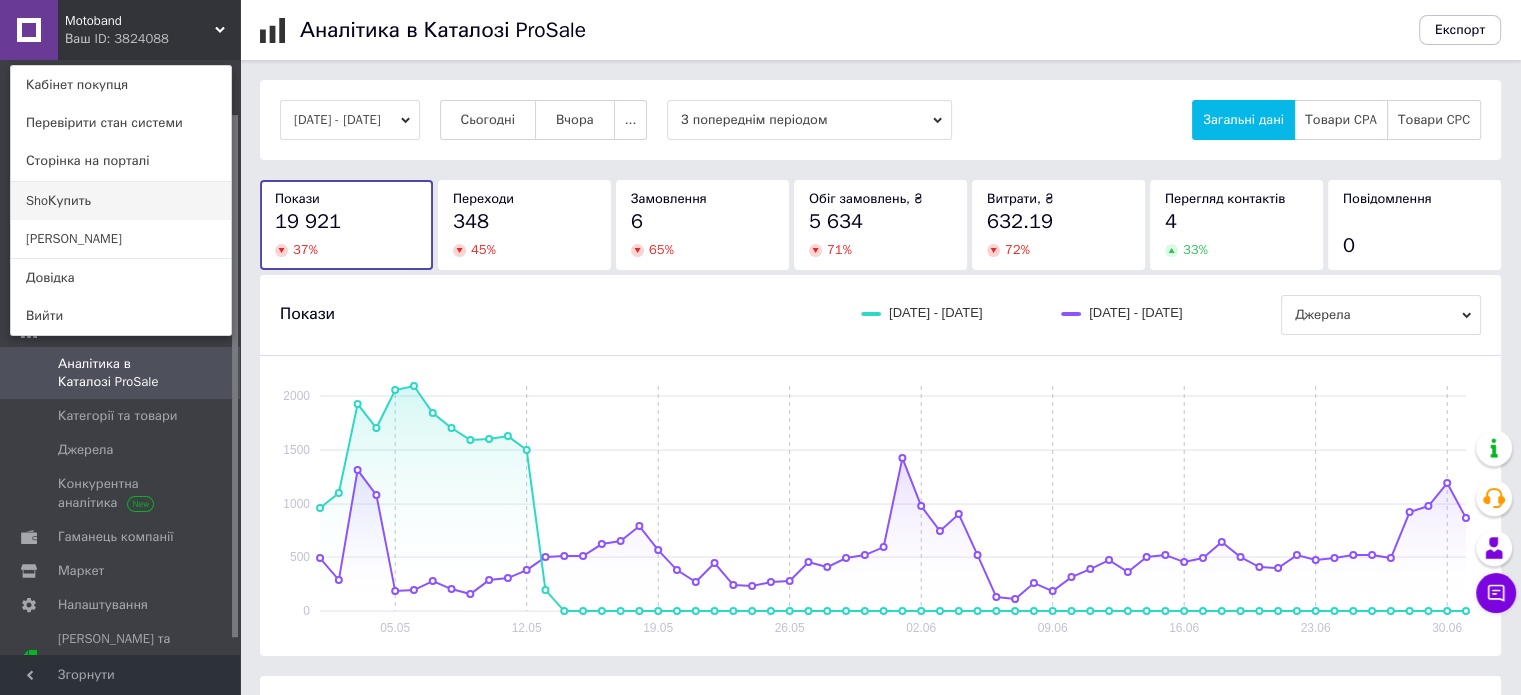 click on "ShoКупить" at bounding box center [121, 201] 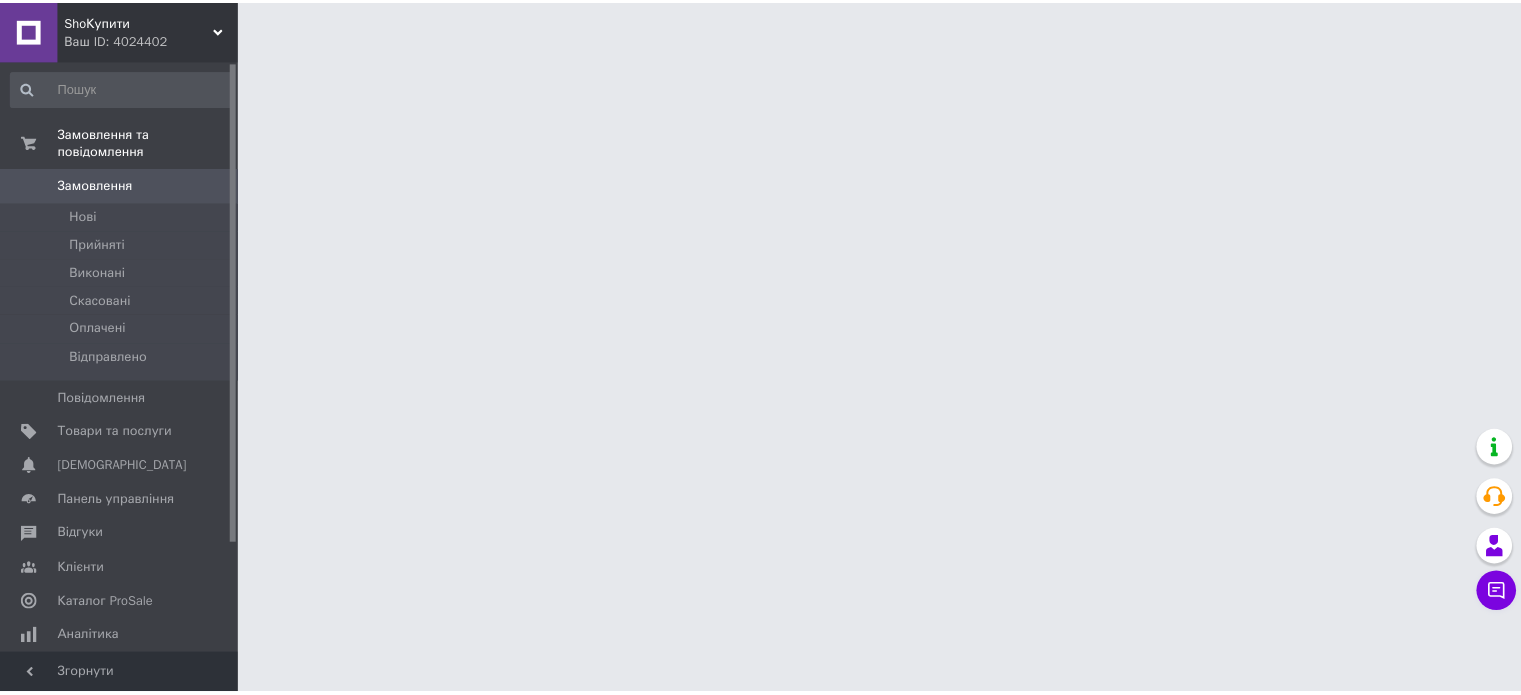scroll, scrollTop: 0, scrollLeft: 0, axis: both 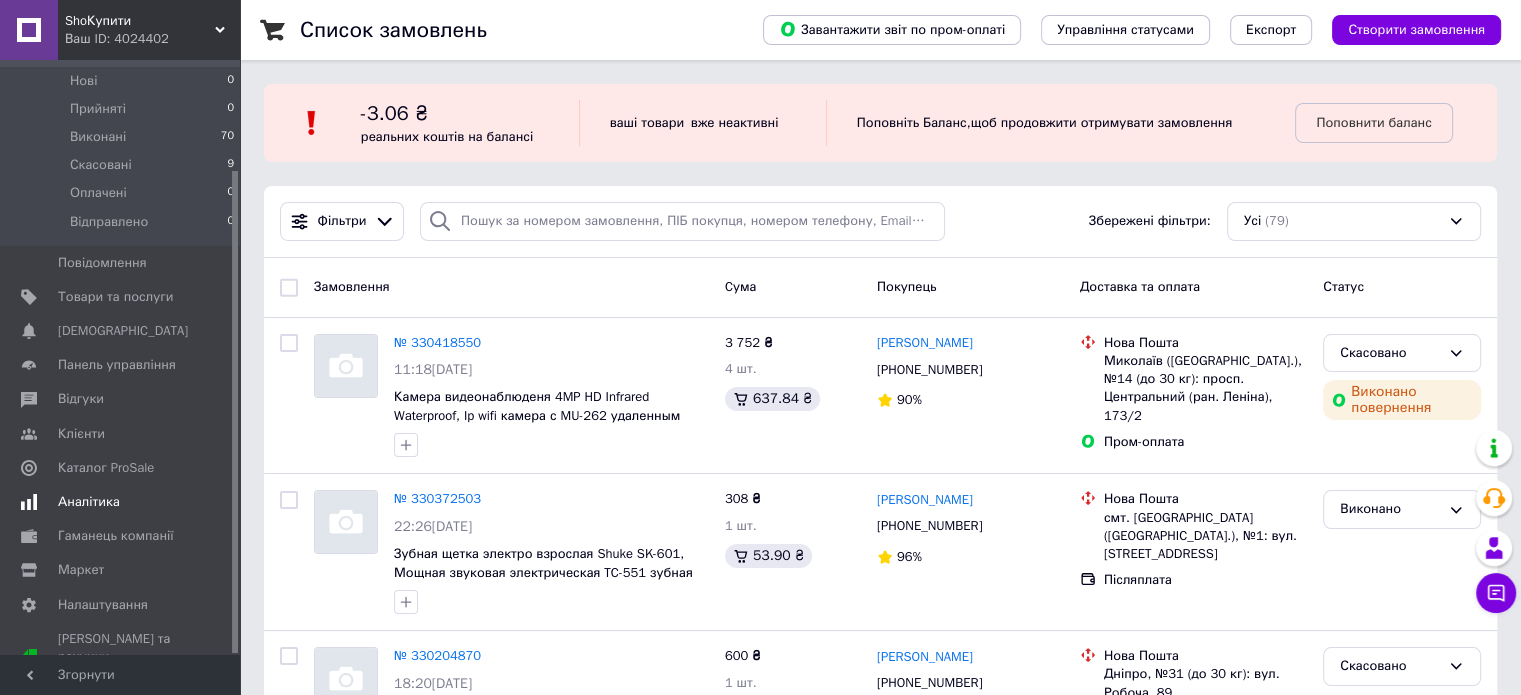 click on "Аналітика" at bounding box center (89, 502) 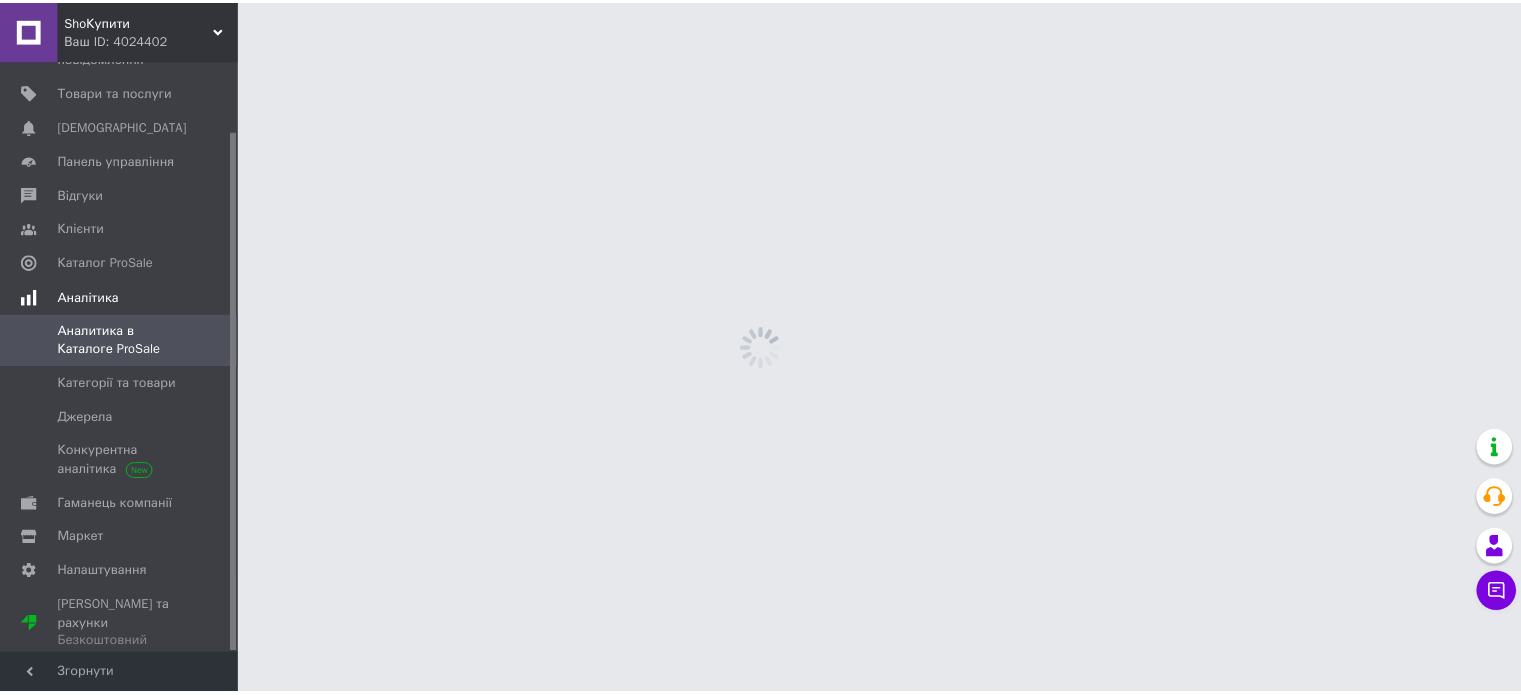 scroll, scrollTop: 80, scrollLeft: 0, axis: vertical 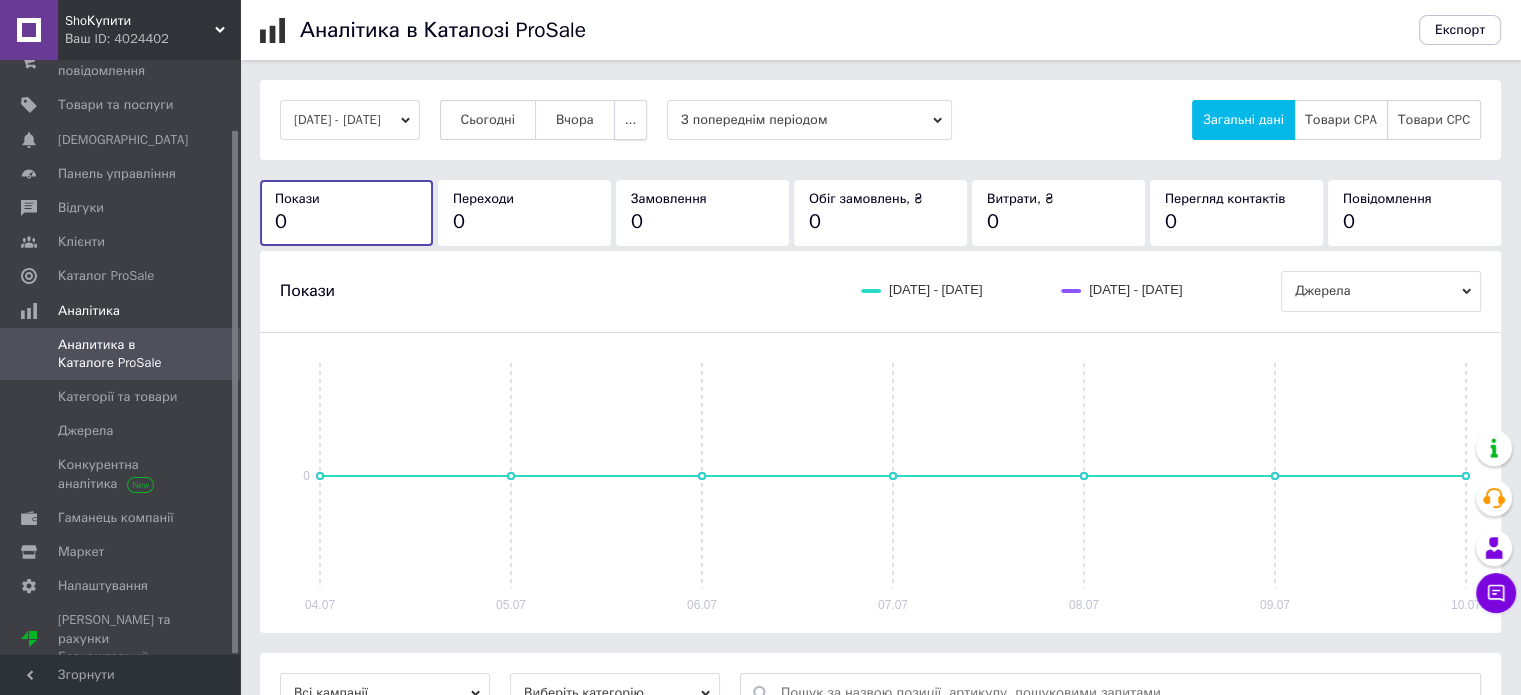 click on "..." at bounding box center [631, 120] 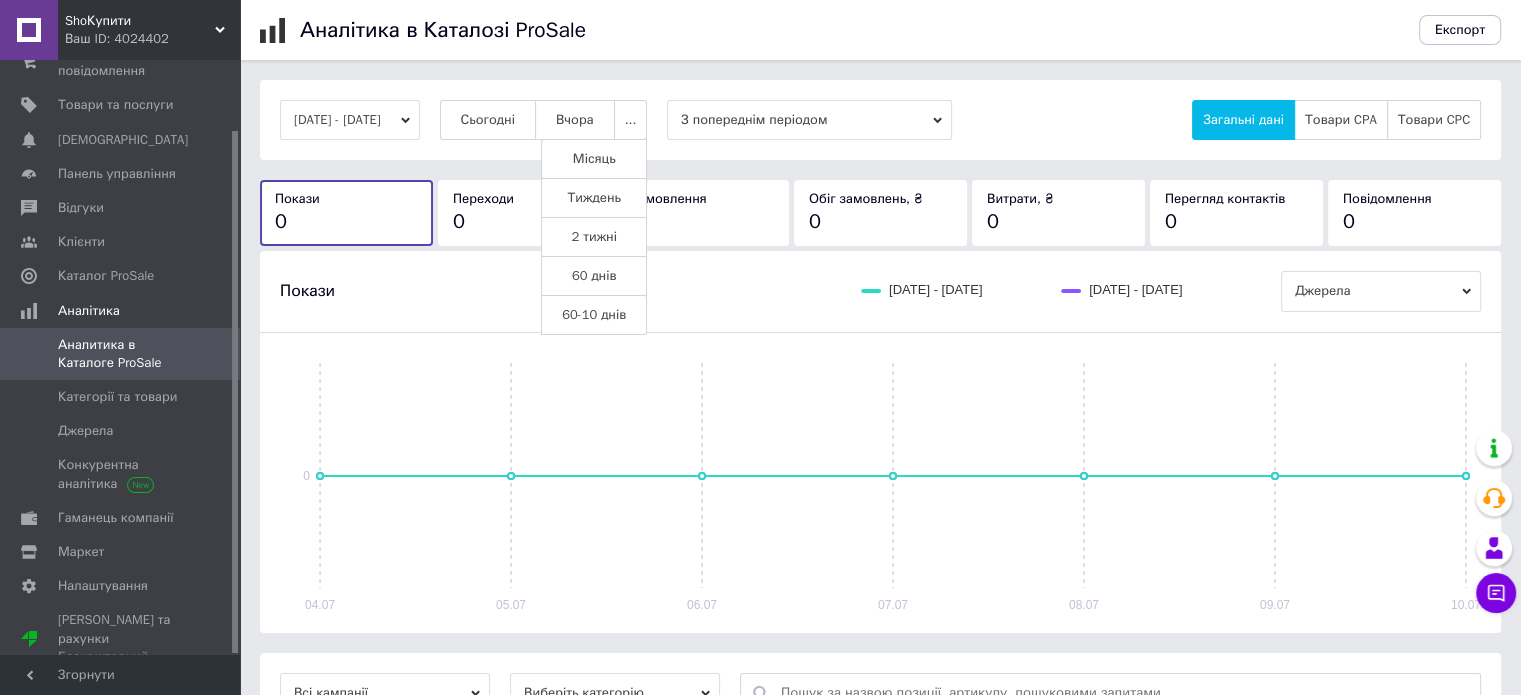 click on "[DATE] - [DATE]" at bounding box center (350, 120) 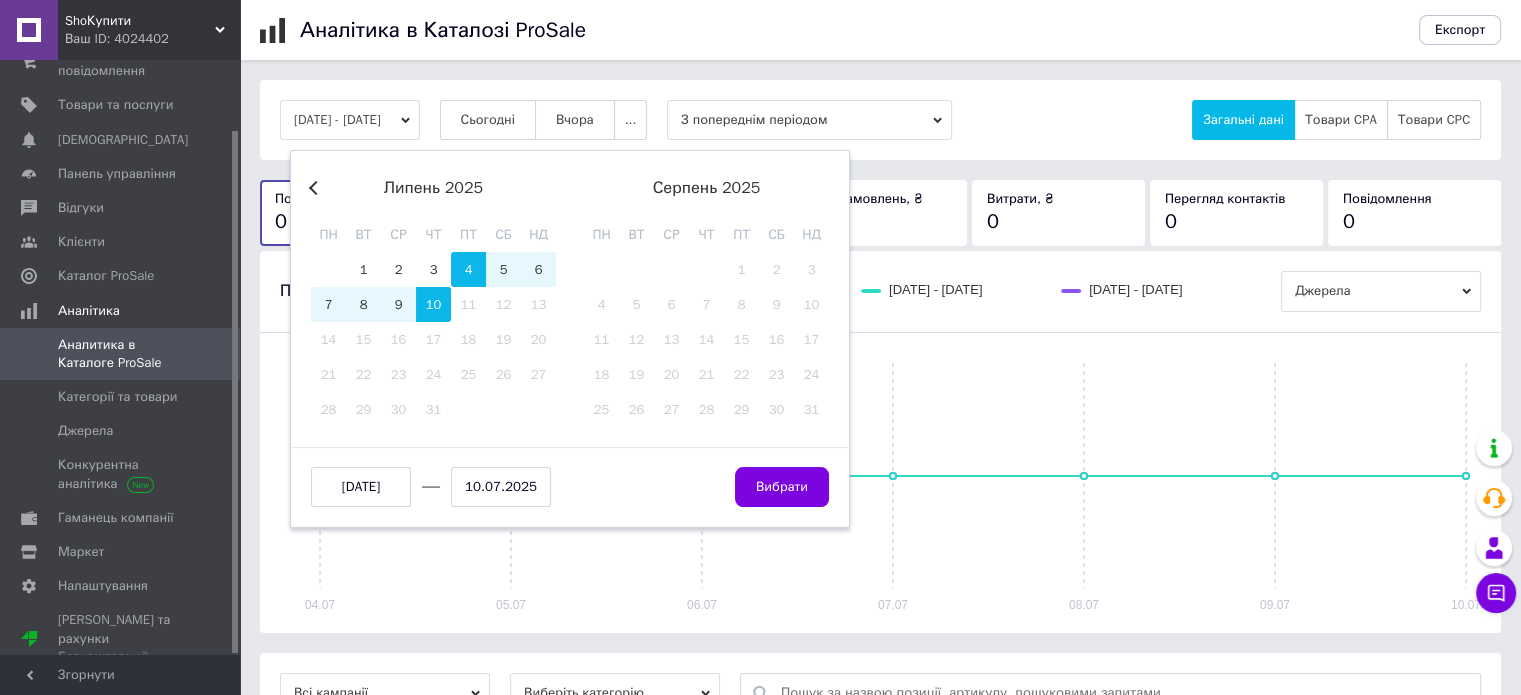 click on "Previous Month" at bounding box center (316, 188) 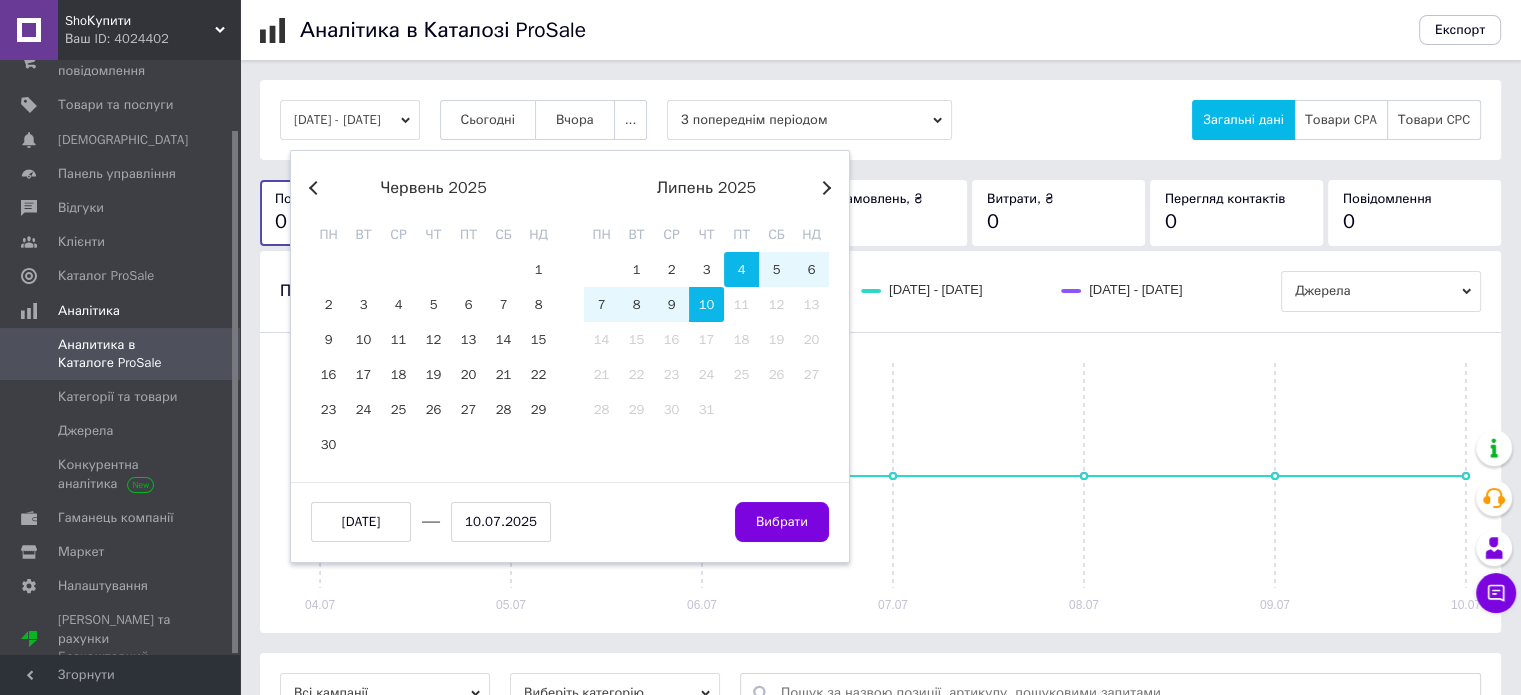 click on "Previous Month" at bounding box center (316, 188) 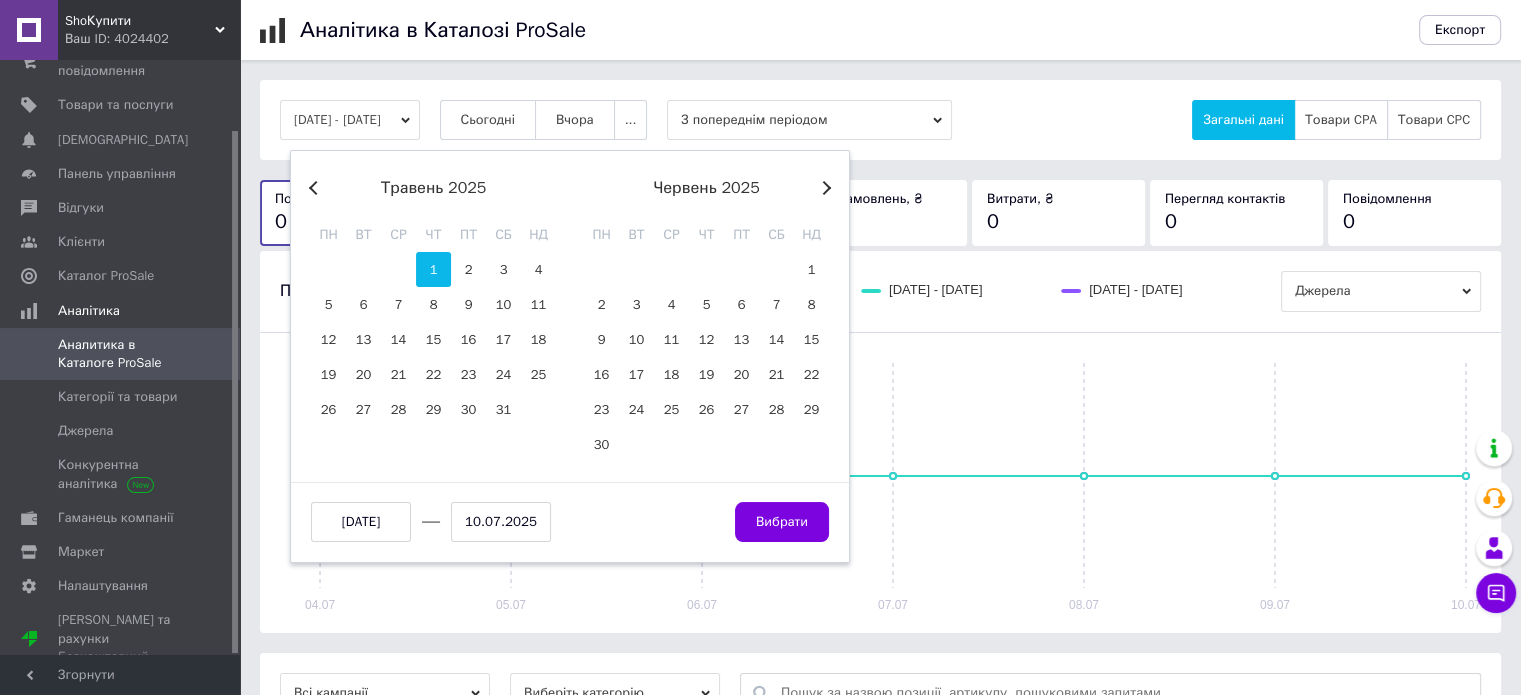 click on "1" at bounding box center [433, 269] 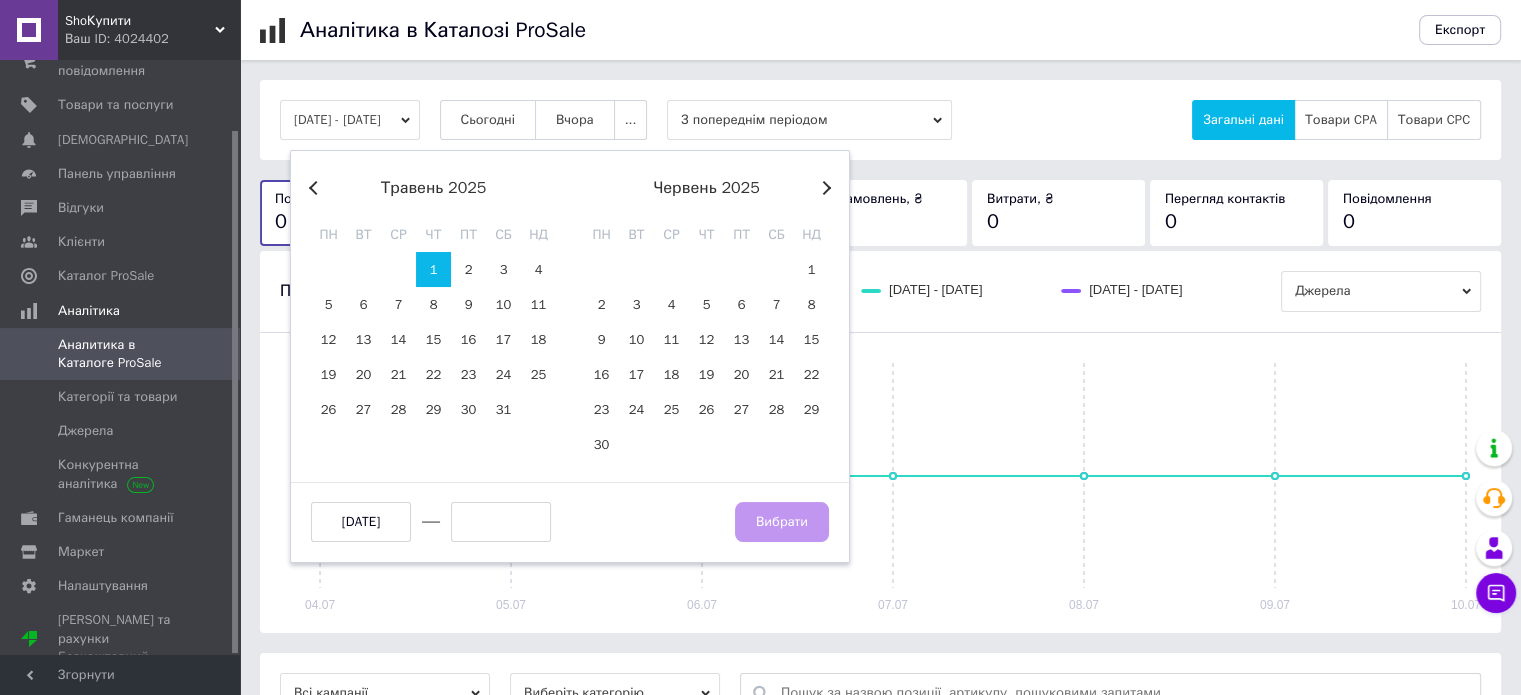 click on "Next Month" at bounding box center (824, 188) 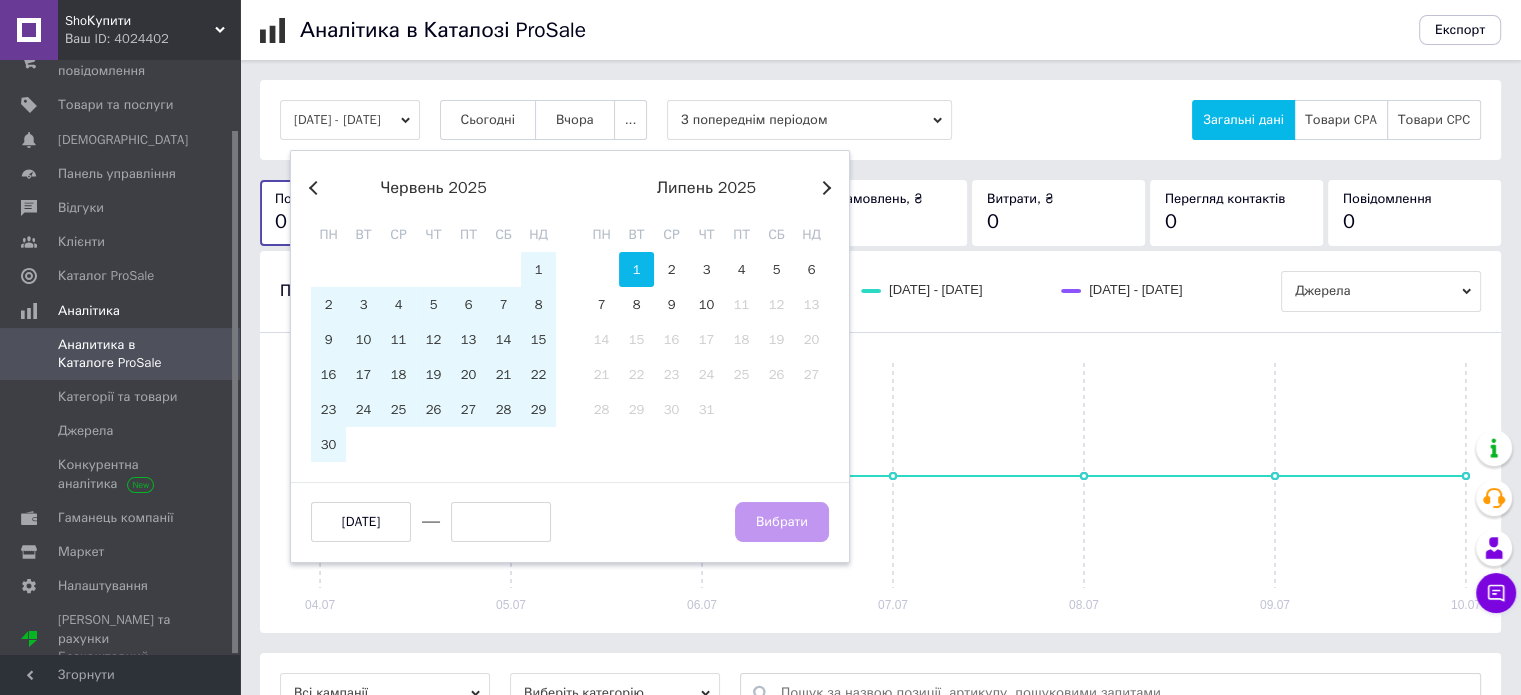 click on "1" at bounding box center (636, 269) 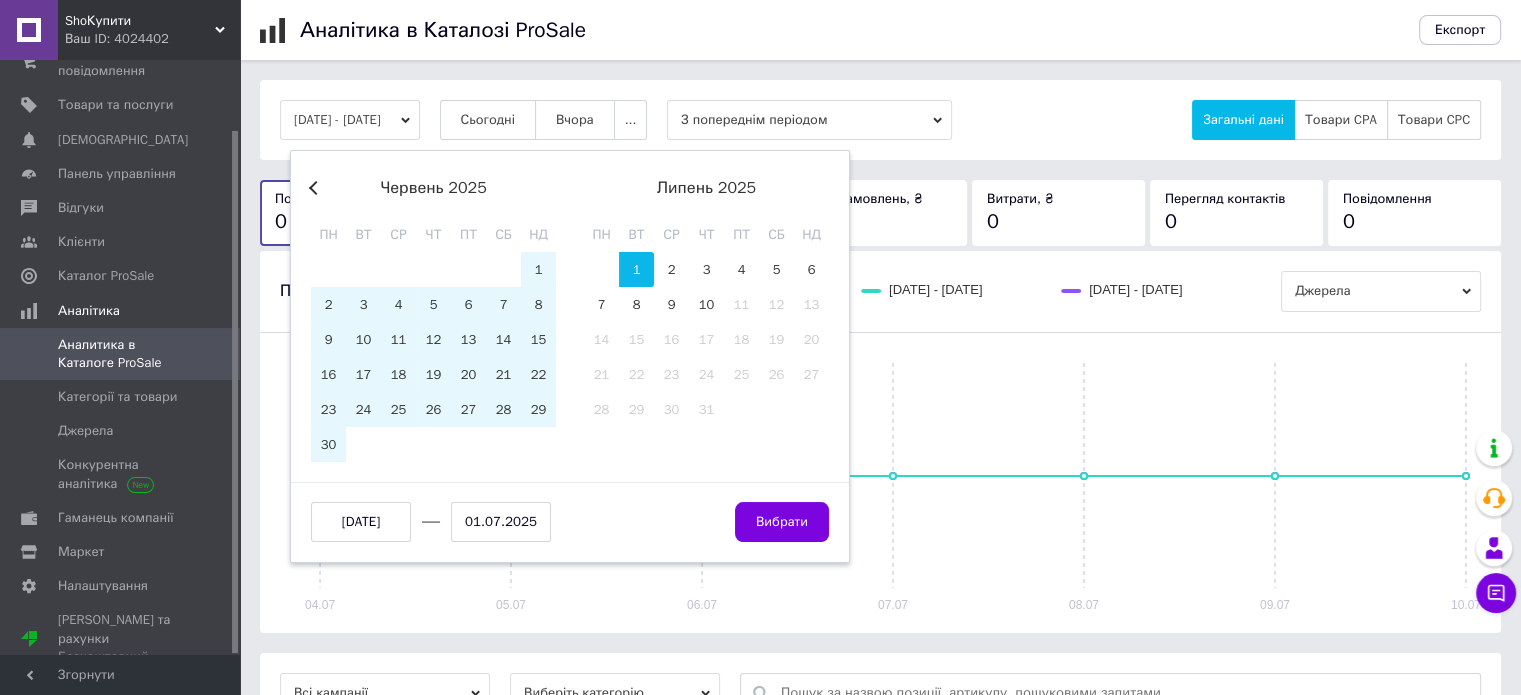 click on "Вибрати" at bounding box center (782, 522) 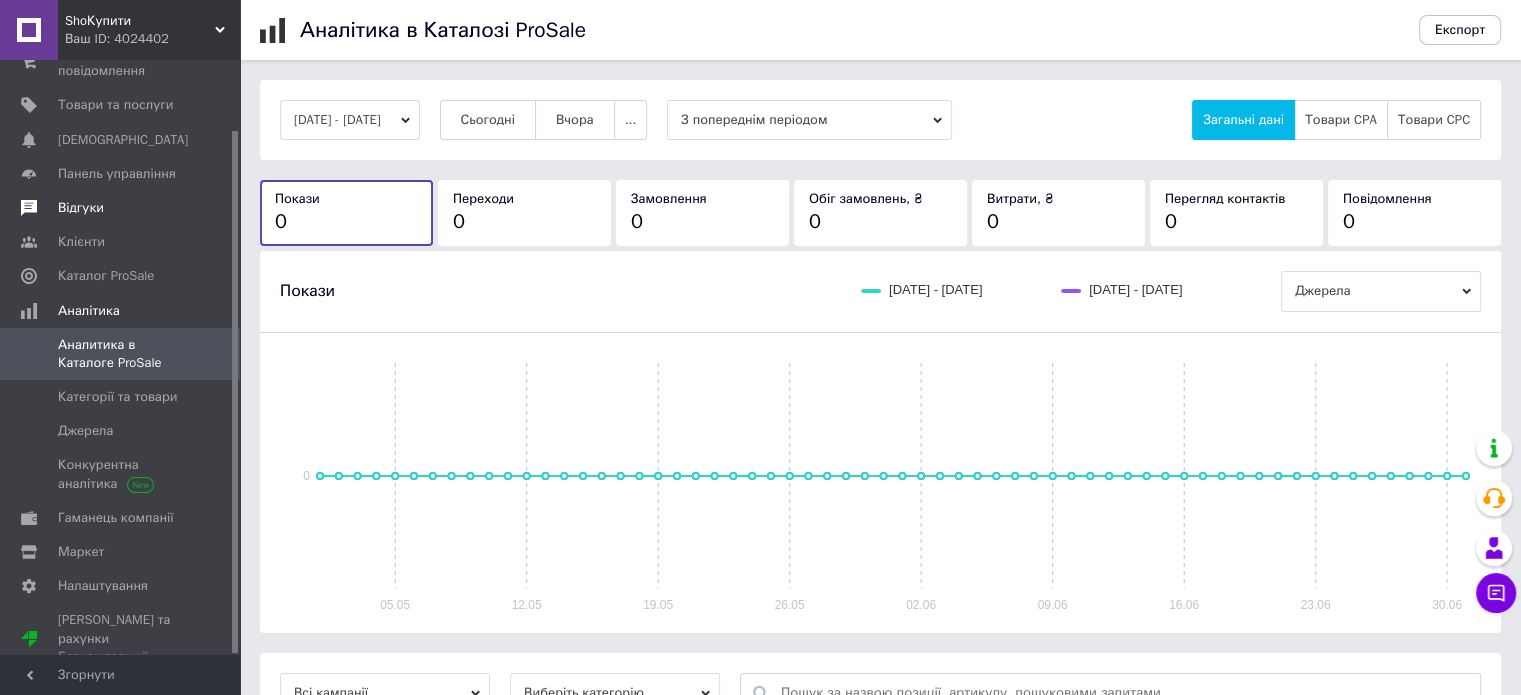 click on "Відгуки" at bounding box center [121, 208] 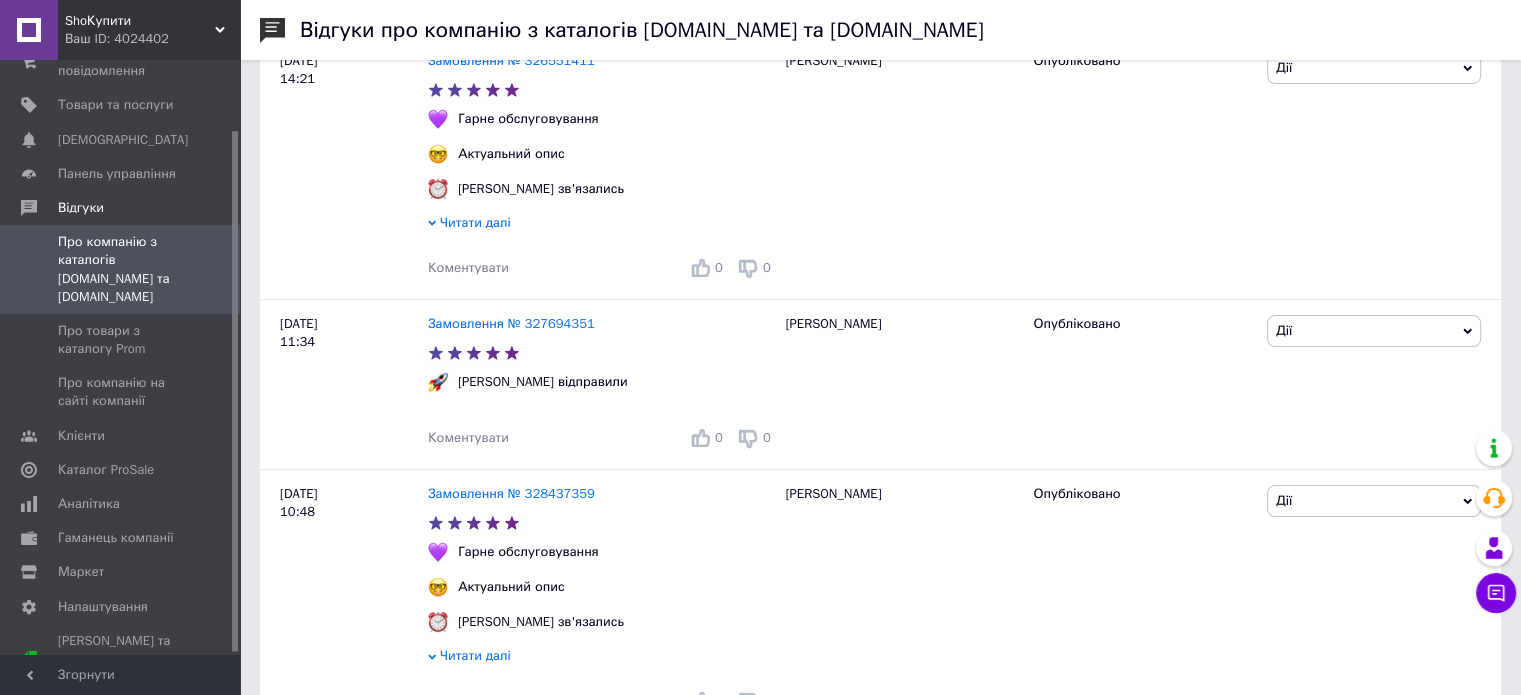 scroll, scrollTop: 600, scrollLeft: 0, axis: vertical 